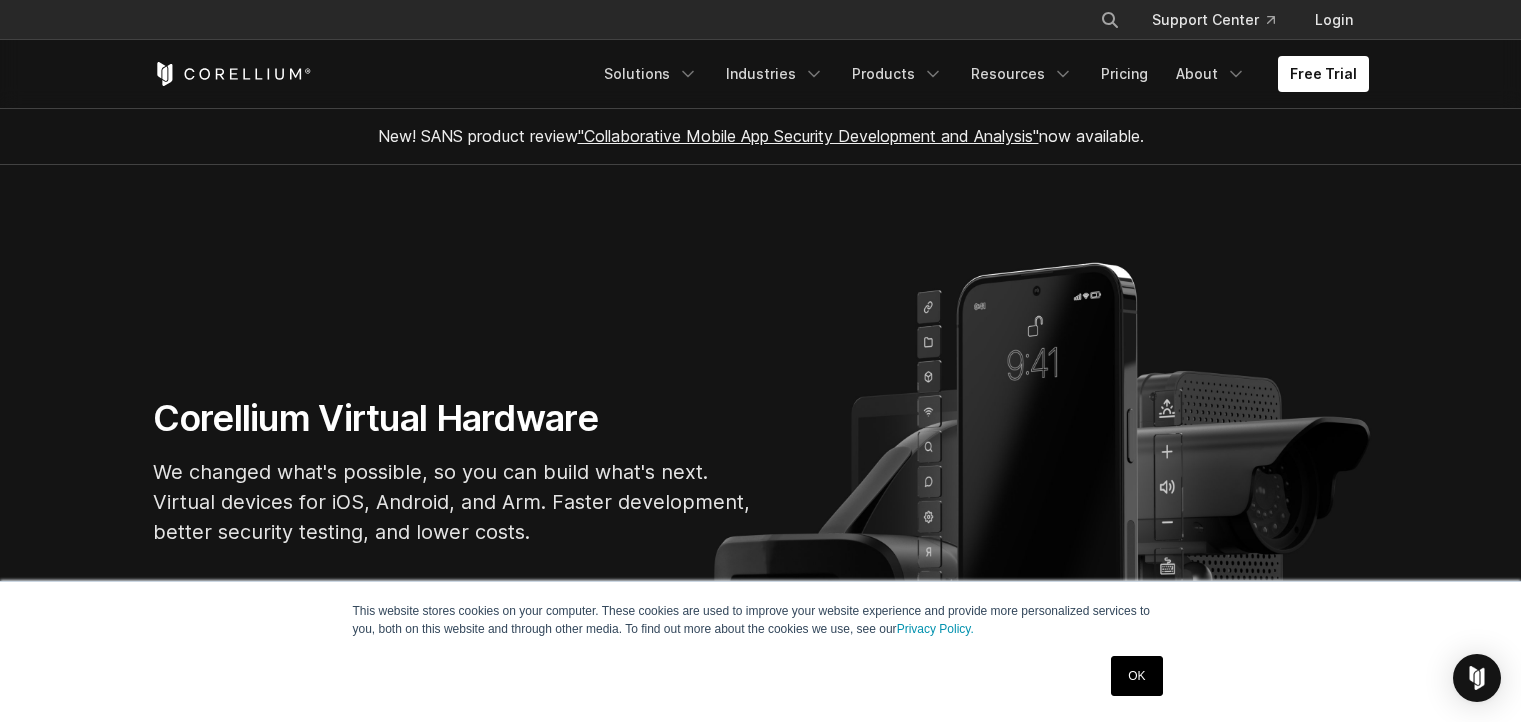 scroll, scrollTop: 0, scrollLeft: 0, axis: both 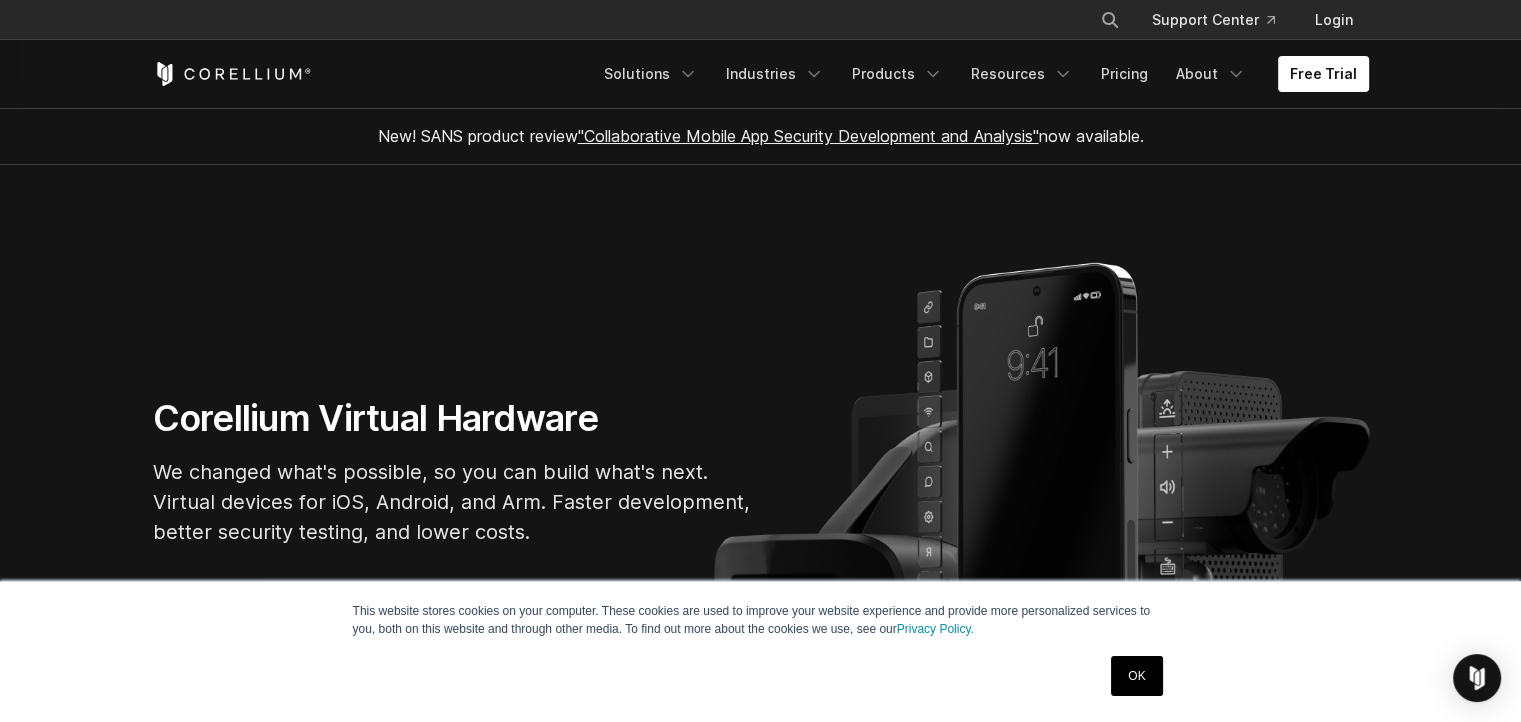 click on "OK" at bounding box center (1136, 676) 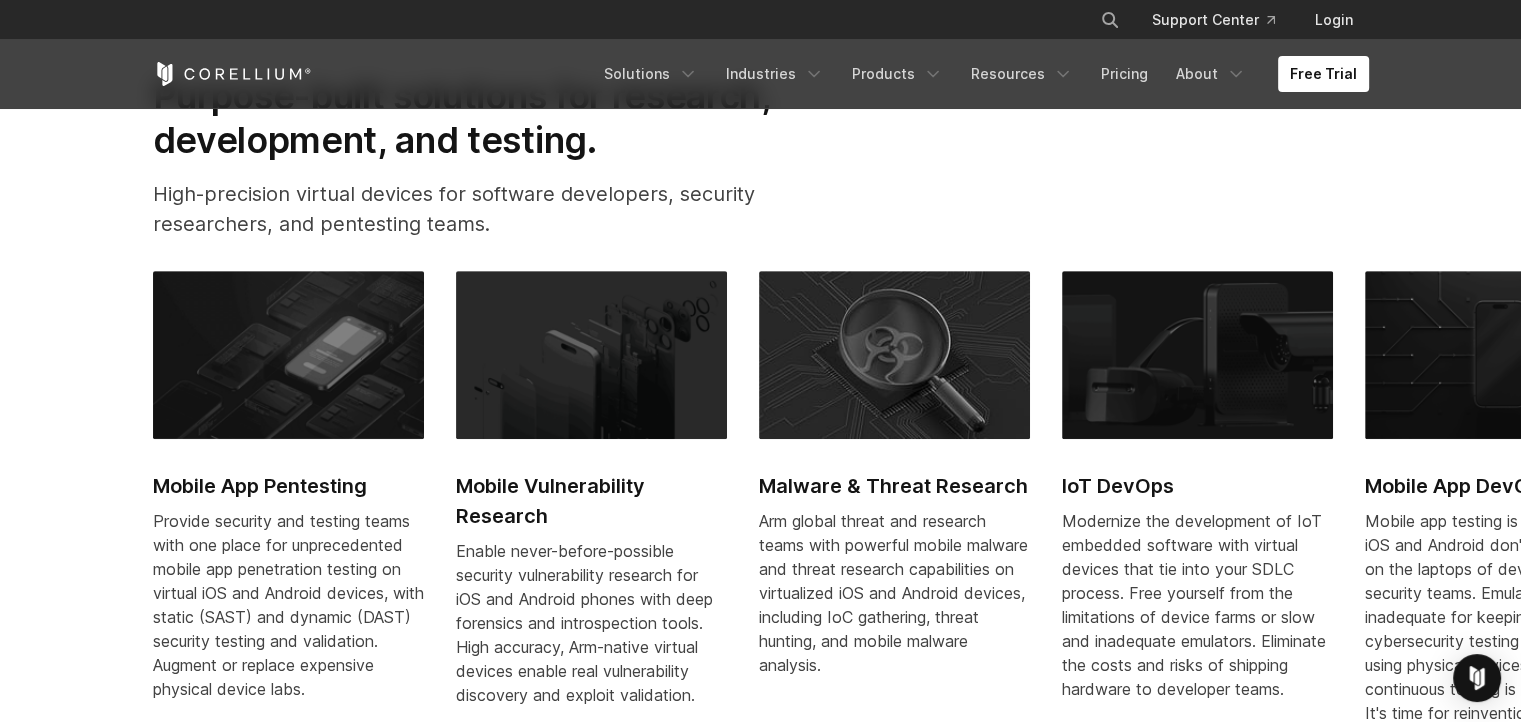 scroll, scrollTop: 840, scrollLeft: 0, axis: vertical 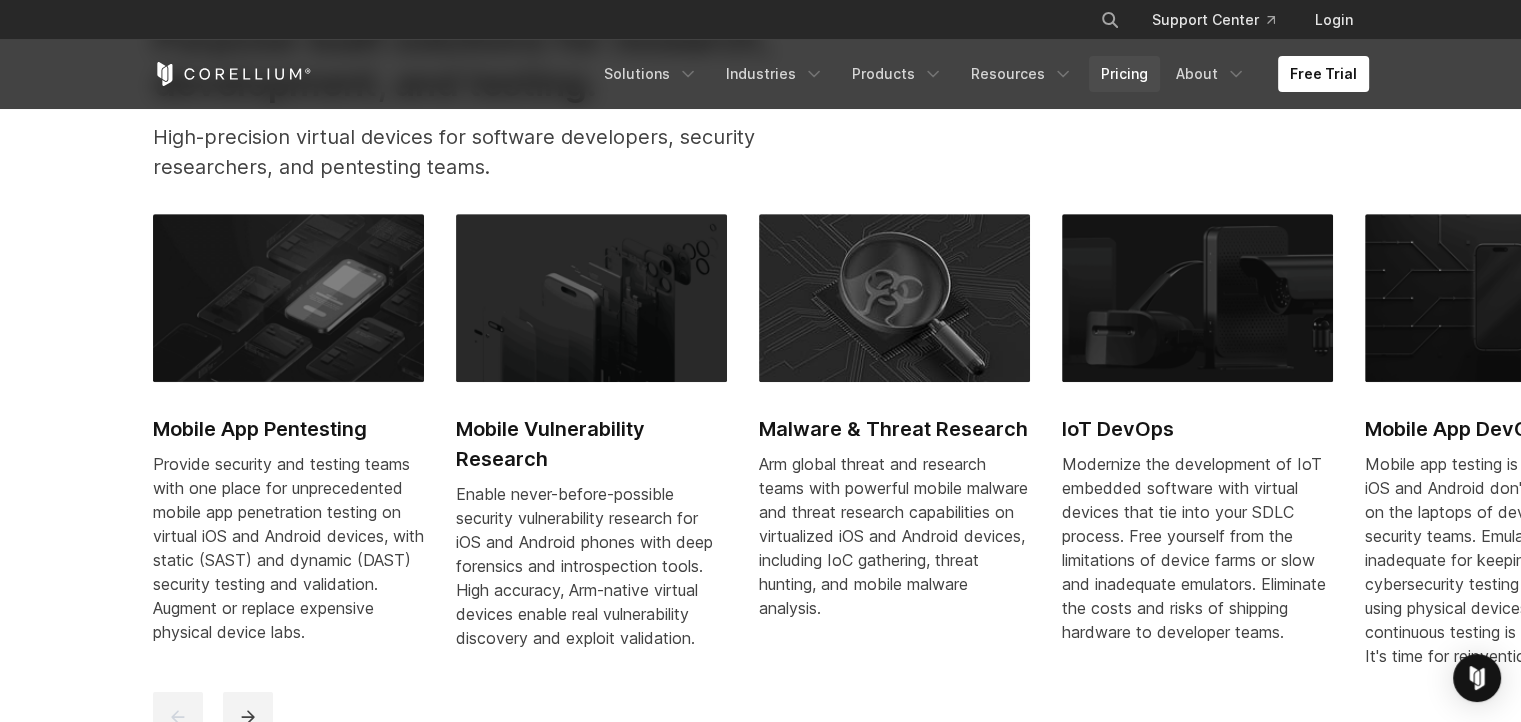 click on "Pricing" at bounding box center [1124, 74] 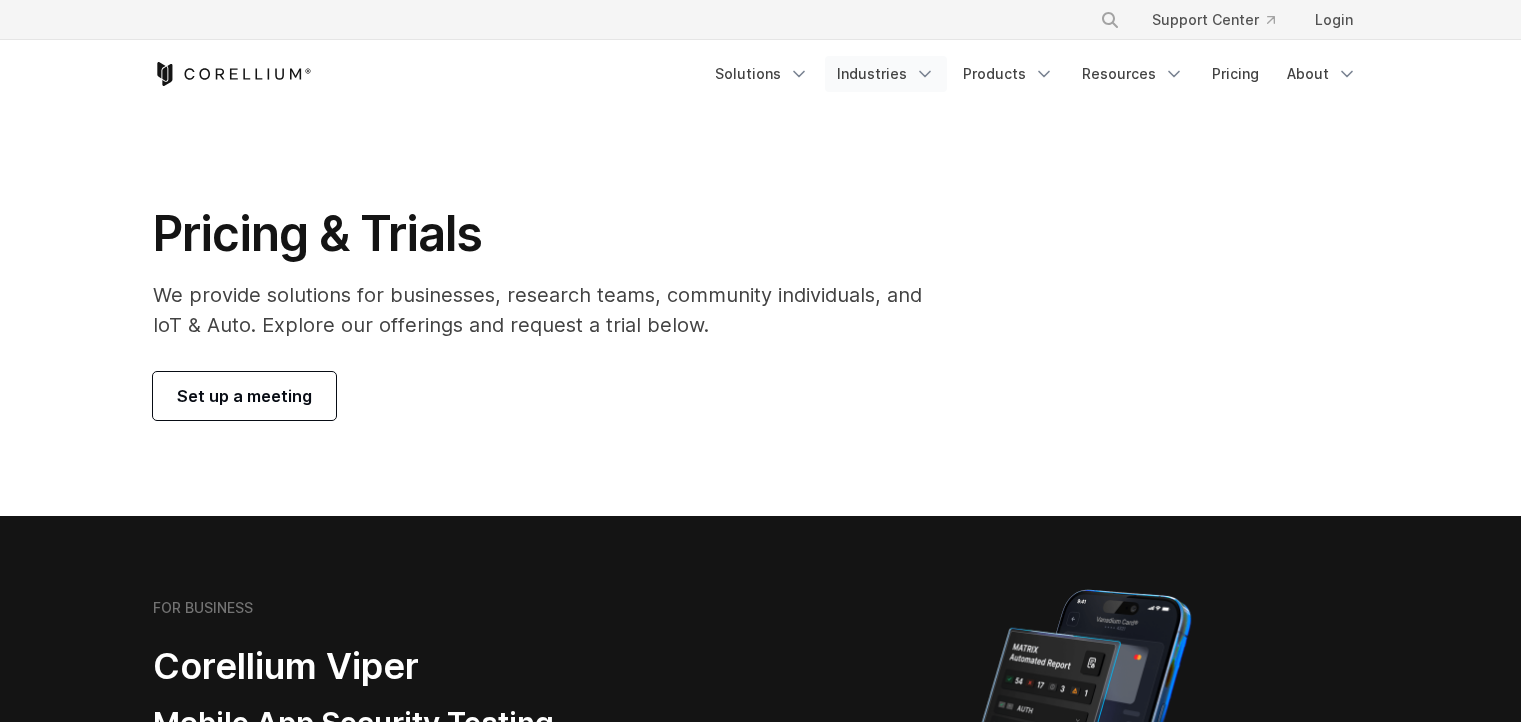scroll, scrollTop: 0, scrollLeft: 0, axis: both 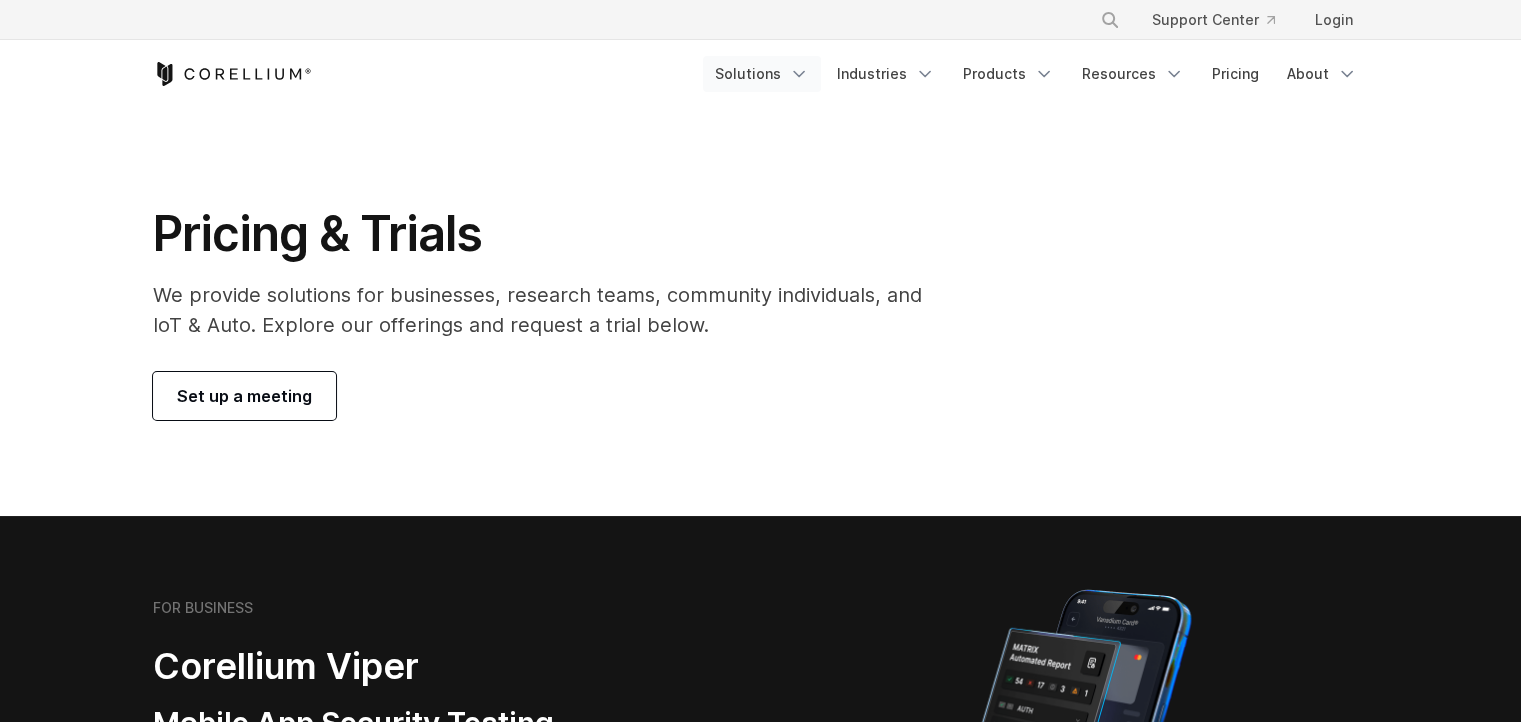 click on "Solutions" at bounding box center (762, 74) 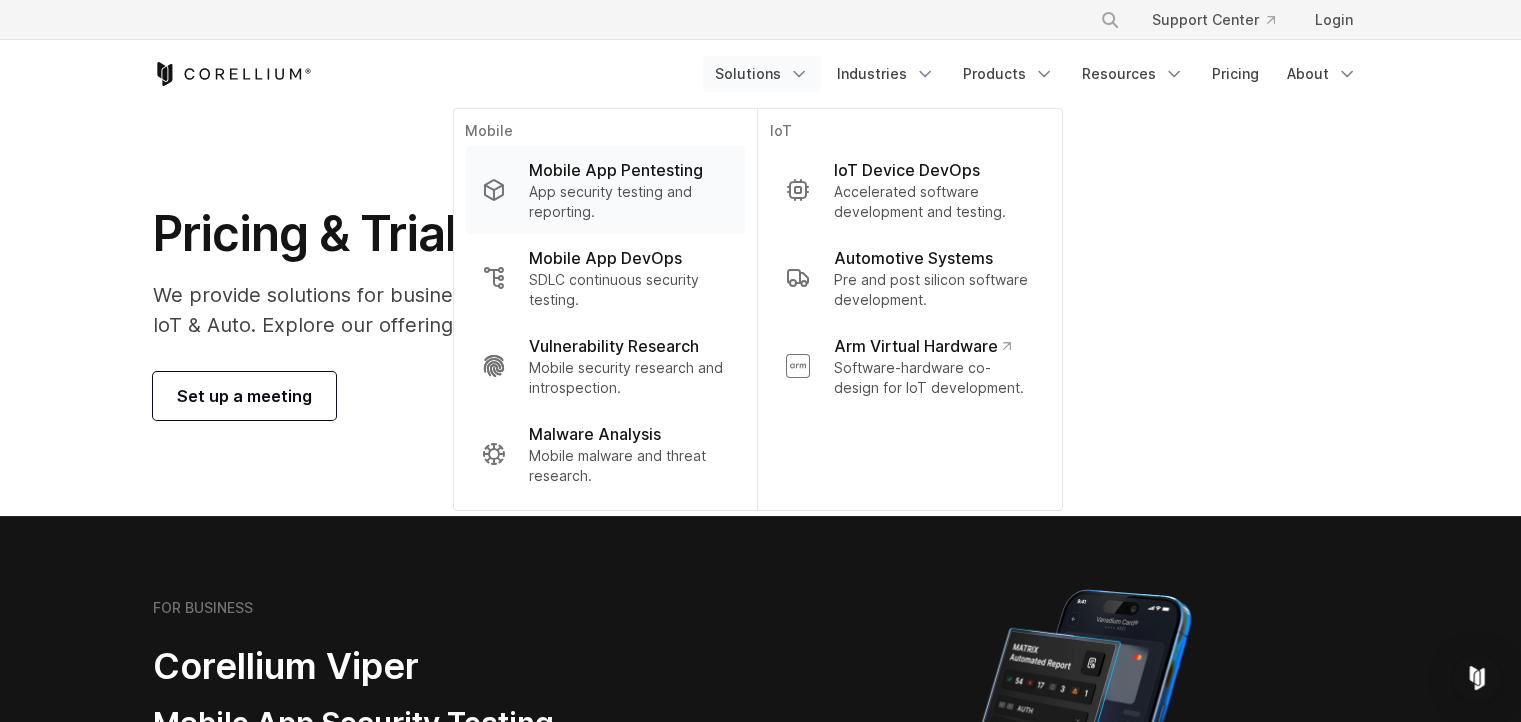 click on "App security testing and reporting." at bounding box center [628, 202] 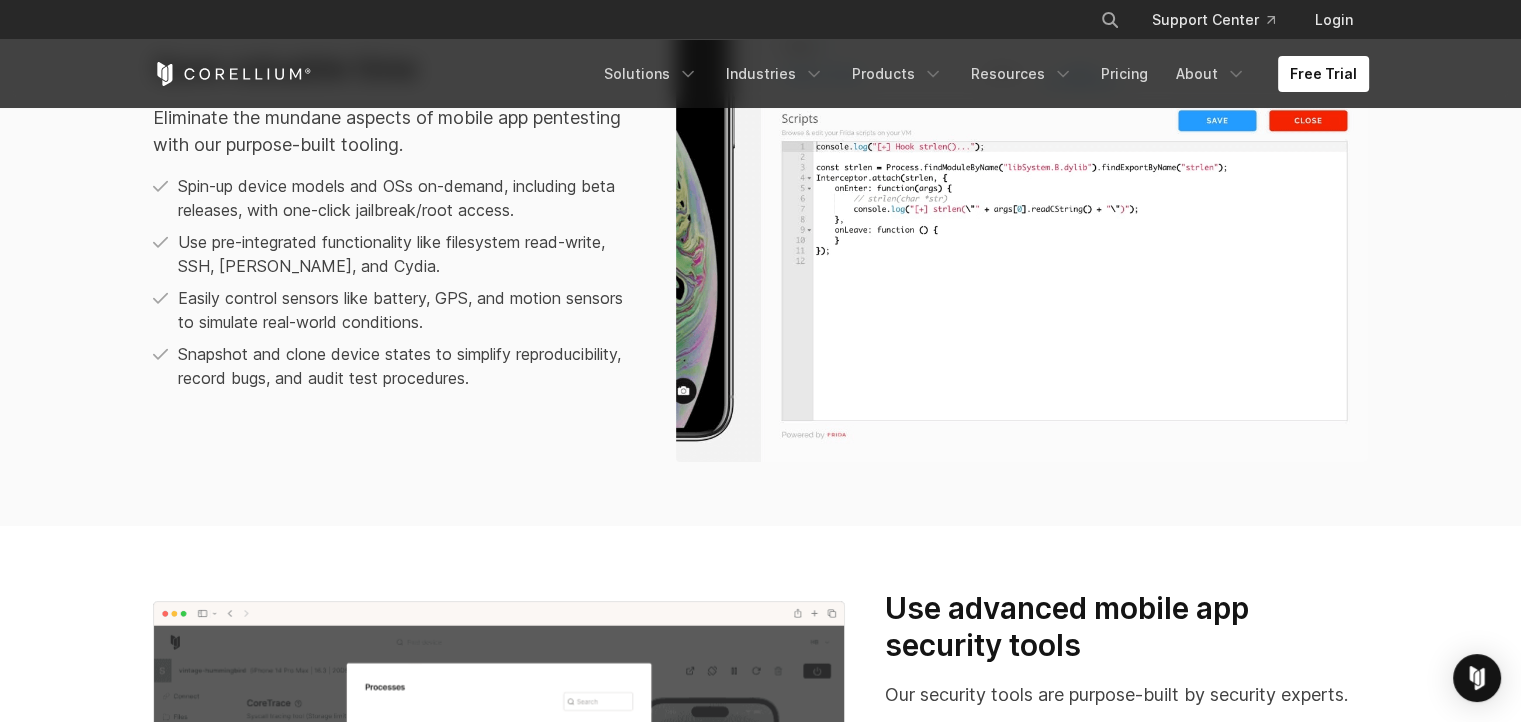 scroll, scrollTop: 1099, scrollLeft: 0, axis: vertical 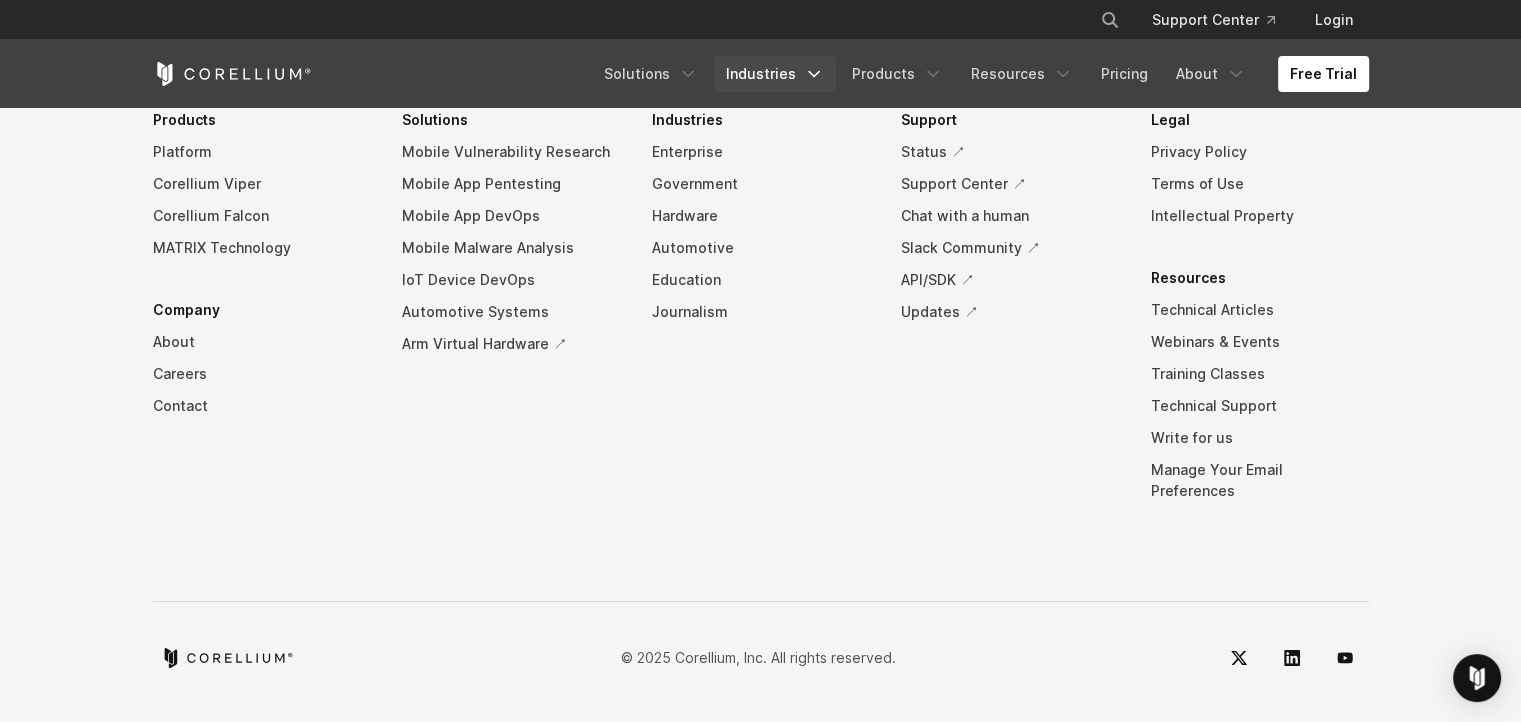 click on "Industries" at bounding box center (775, 74) 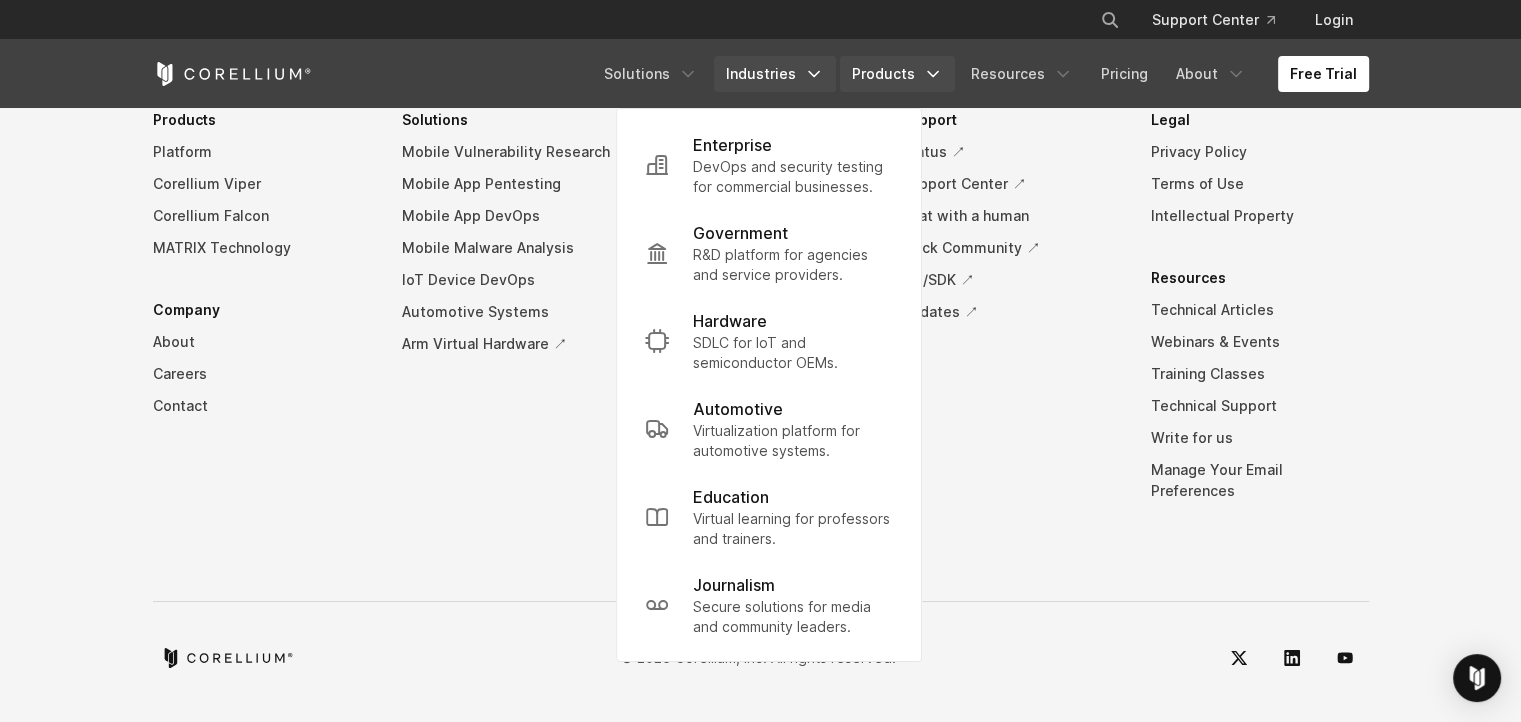 click on "Products" at bounding box center [897, 74] 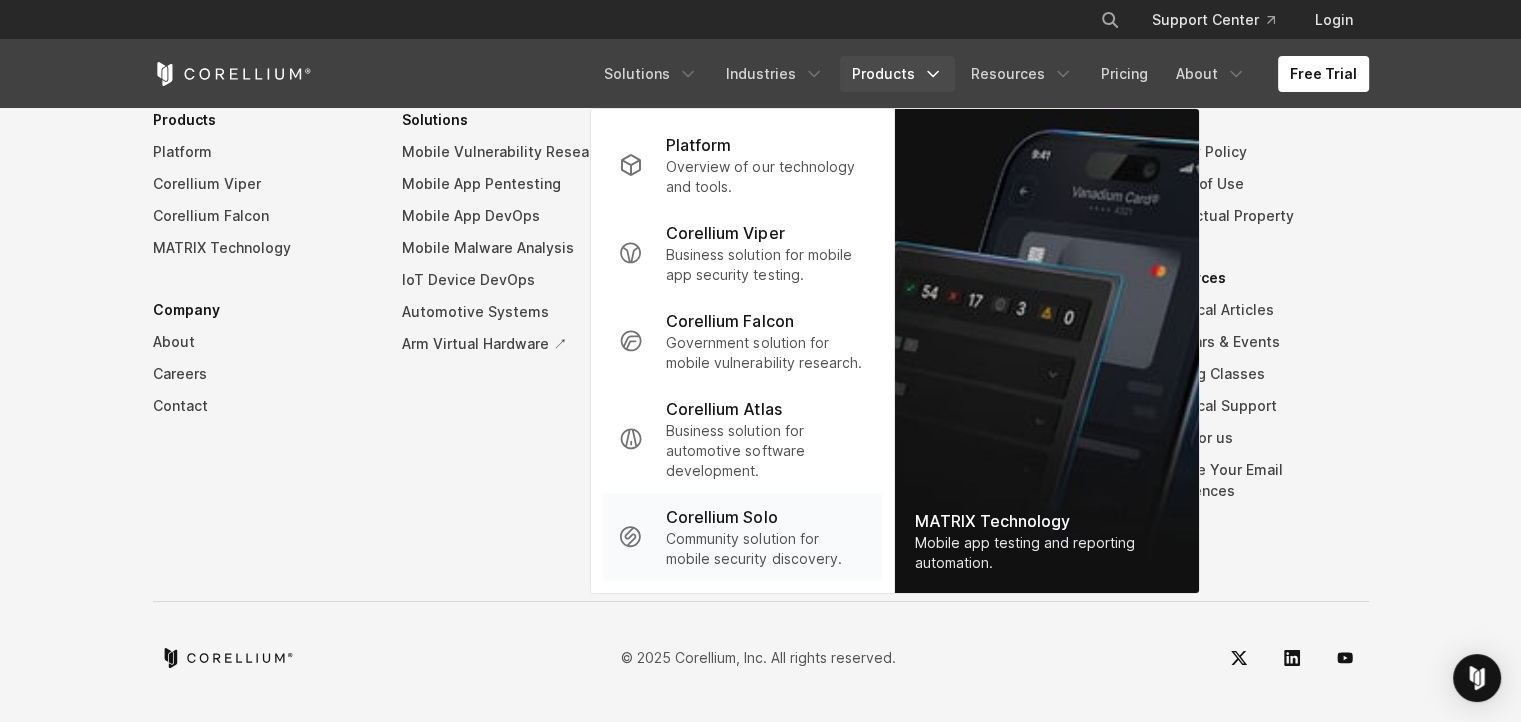 click on "Community solution for mobile security discovery." at bounding box center [765, 549] 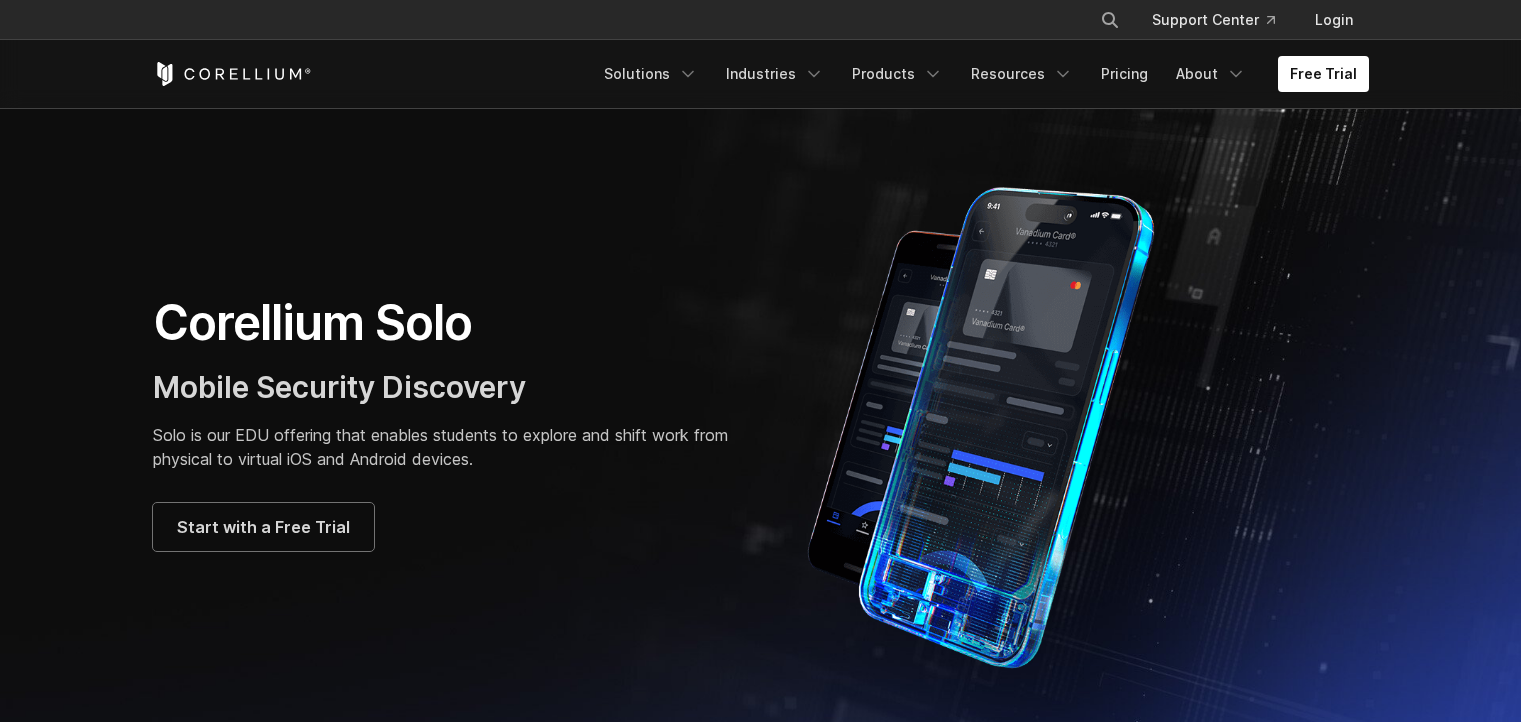 scroll, scrollTop: 0, scrollLeft: 0, axis: both 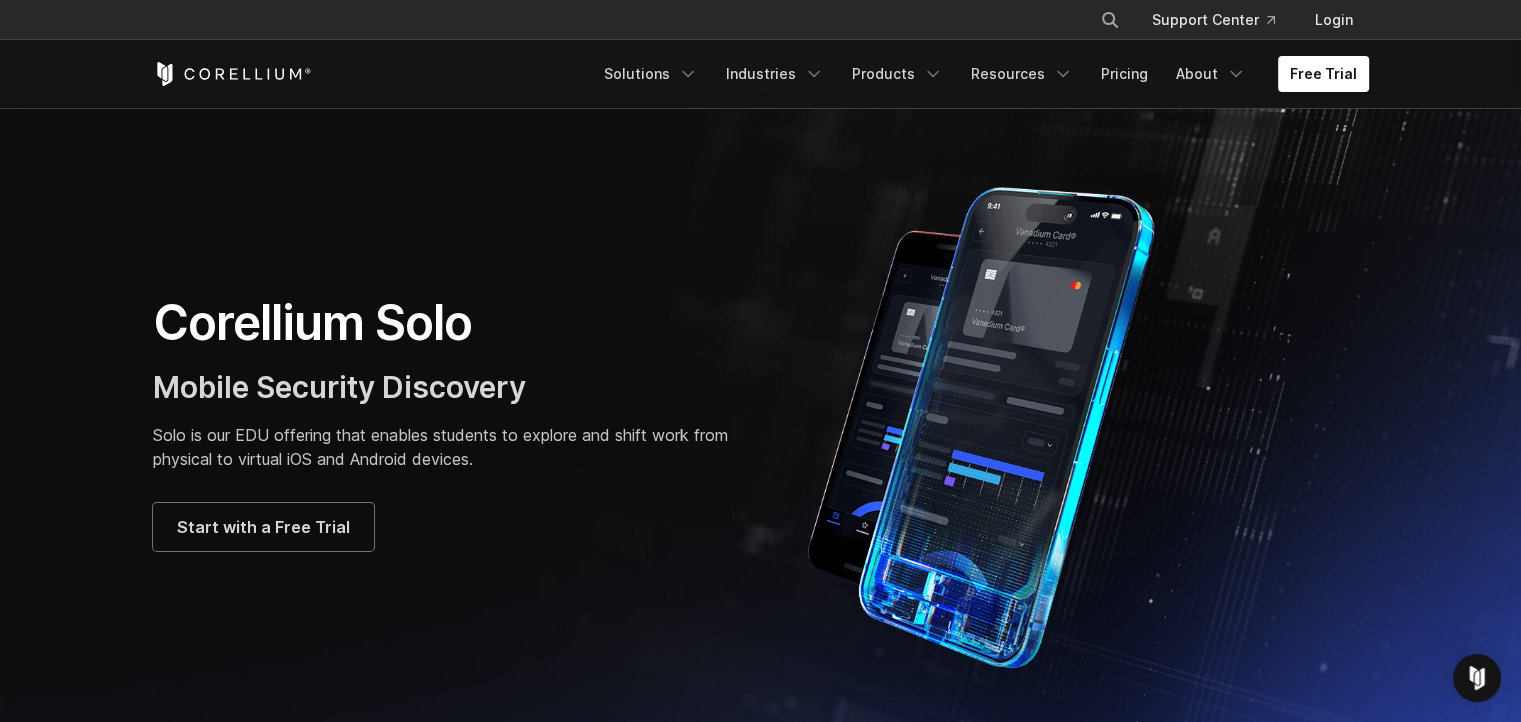 click on "Solo is our EDU offering that enables students to explore and shift work from physical to virtual iOS and Android devices." at bounding box center [447, 447] 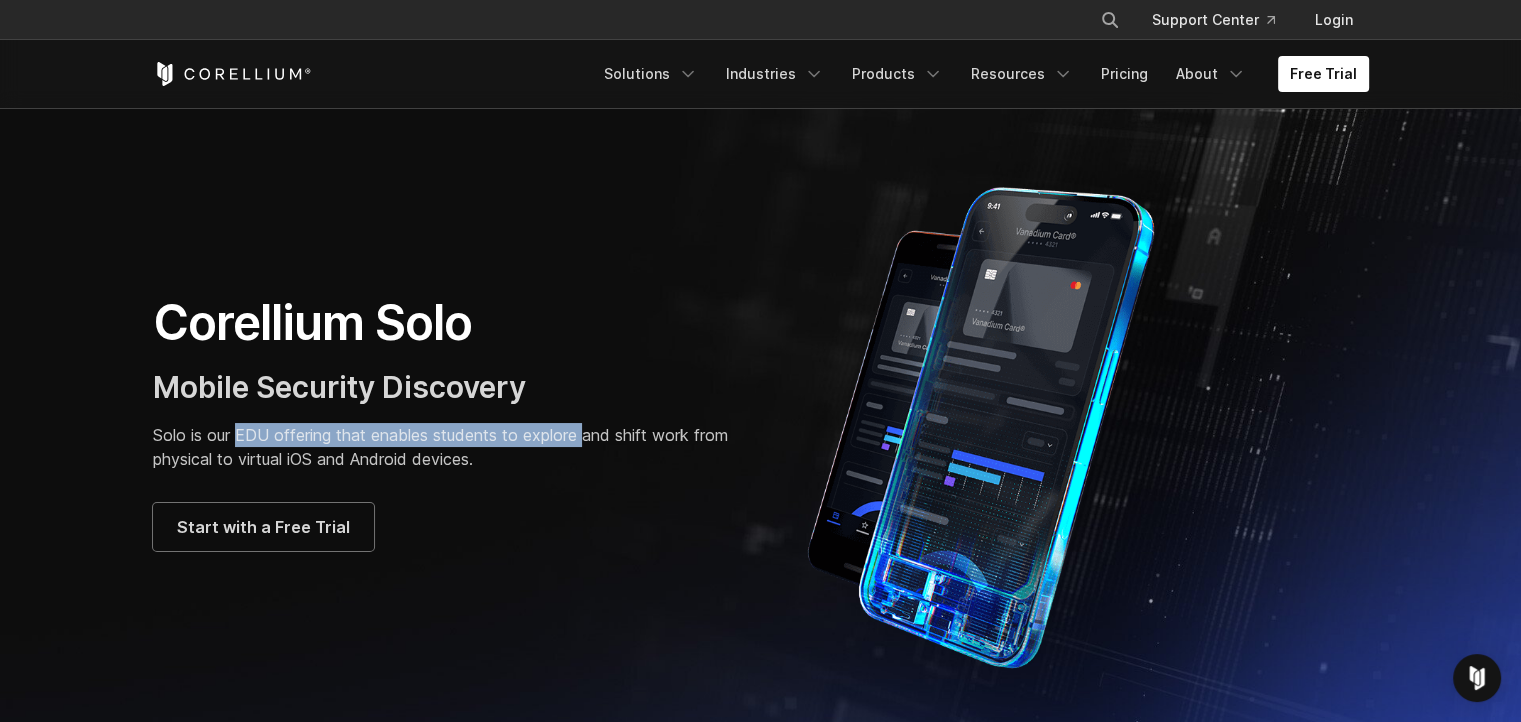 drag, startPoint x: 282, startPoint y: 435, endPoint x: 684, endPoint y: 442, distance: 402.06094 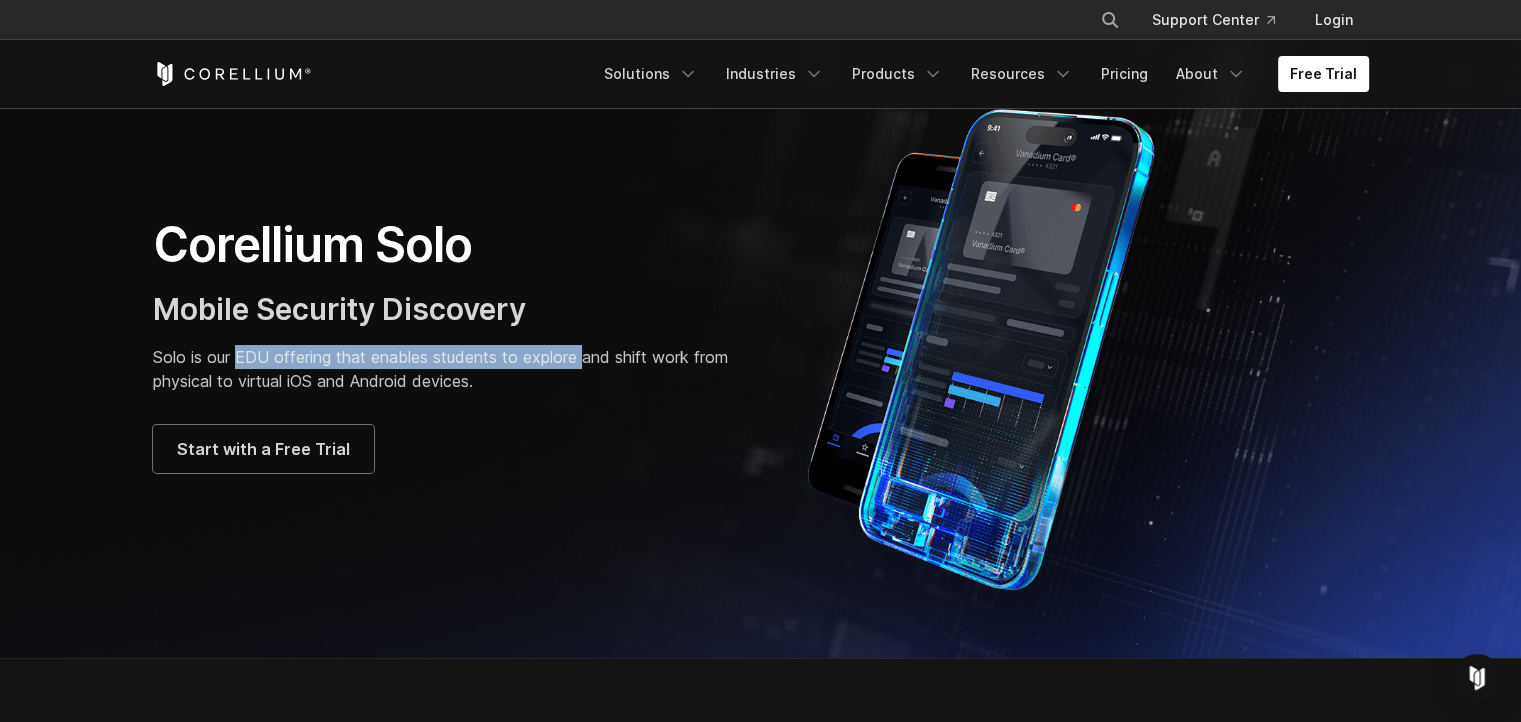 scroll, scrollTop: 120, scrollLeft: 0, axis: vertical 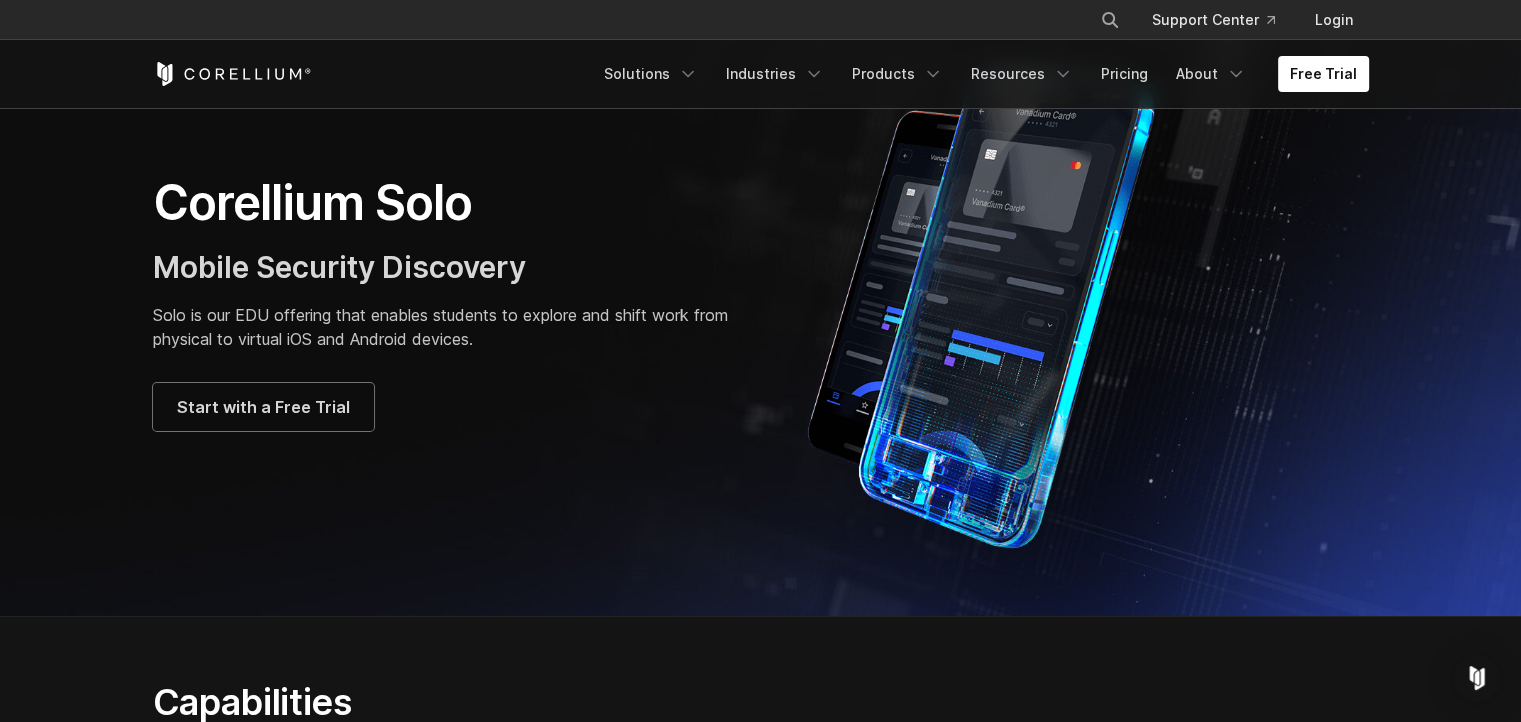 click on "Solo is our EDU offering that enables students to explore and shift work from physical to virtual iOS and Android devices." at bounding box center (447, 327) 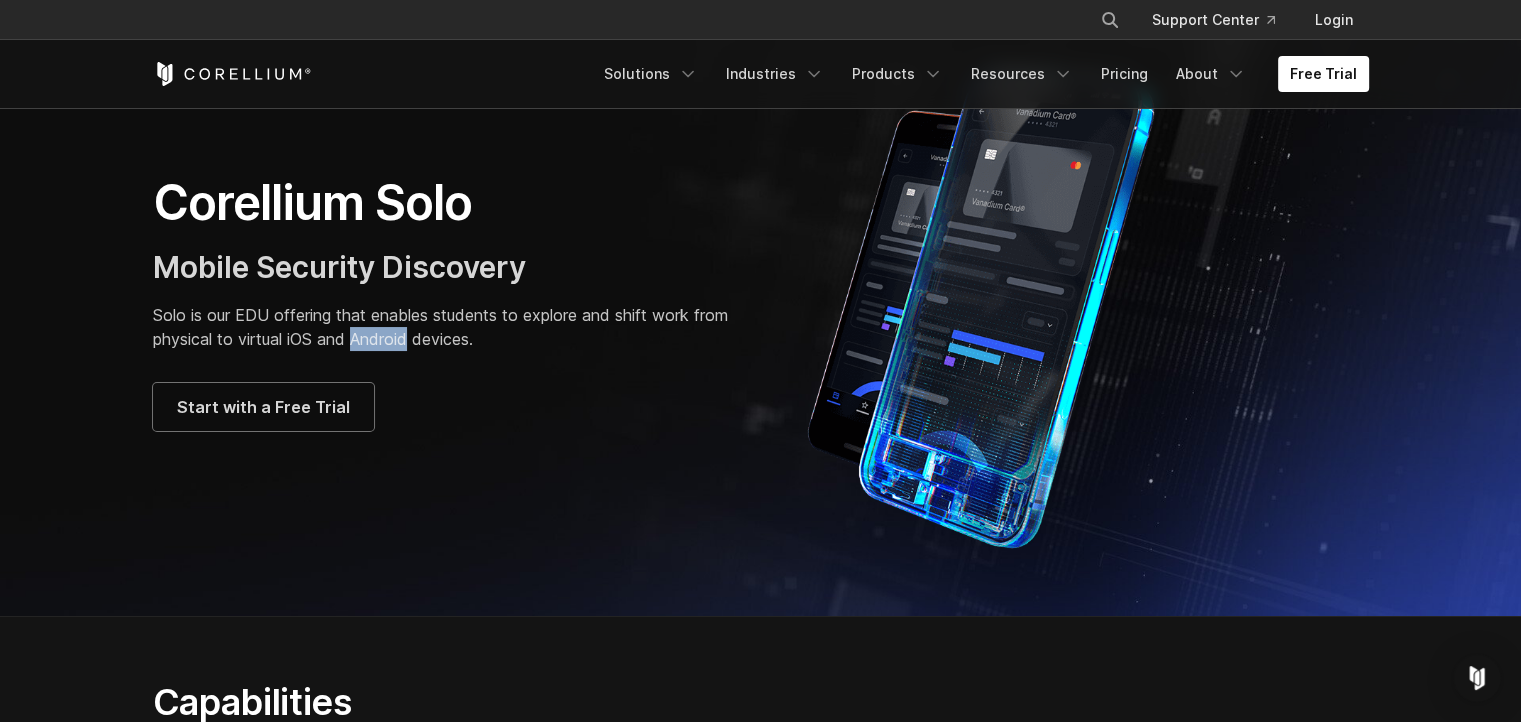 click on "Solo is our EDU offering that enables students to explore and shift work from physical to virtual iOS and Android devices." at bounding box center [447, 327] 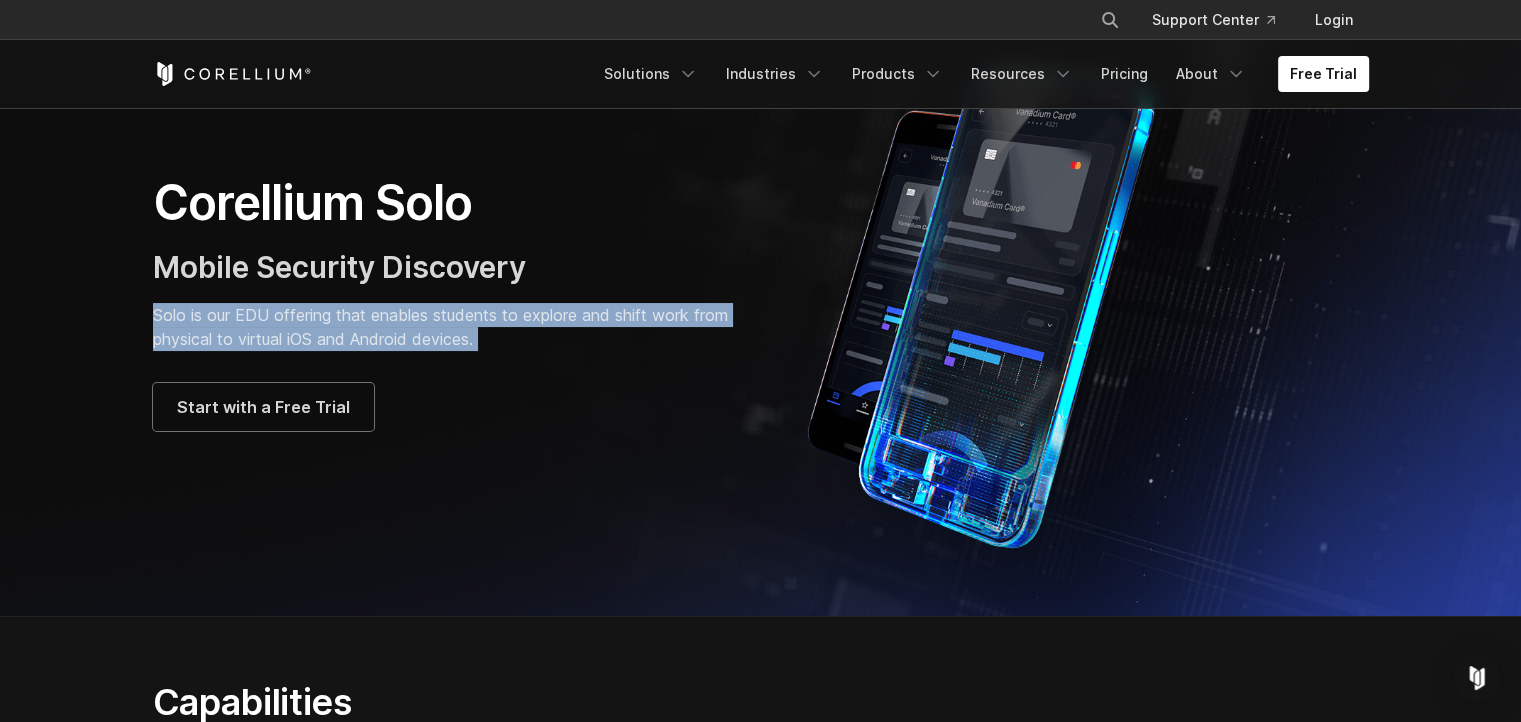 click on "Solo is our EDU offering that enables students to explore and shift work from physical to virtual iOS and Android devices." at bounding box center [447, 327] 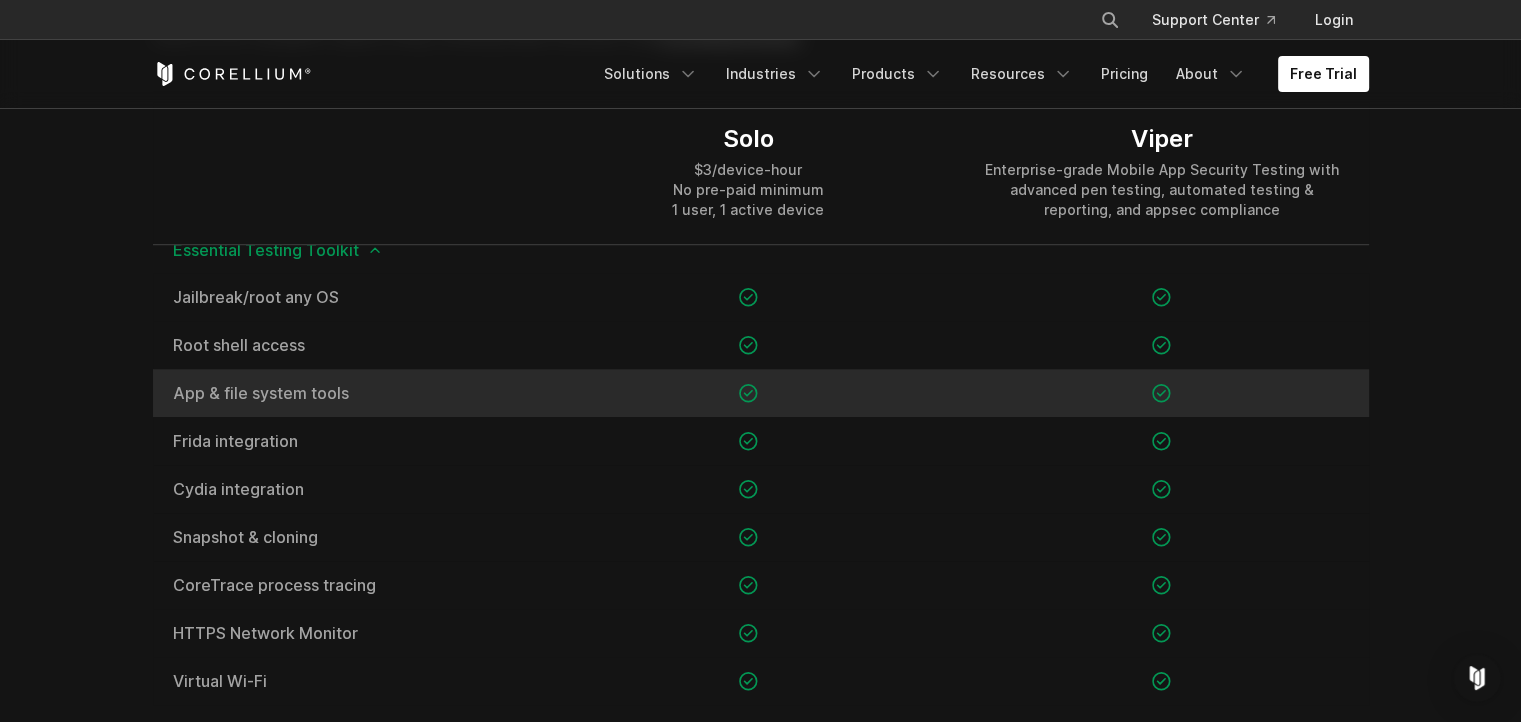 scroll, scrollTop: 1560, scrollLeft: 0, axis: vertical 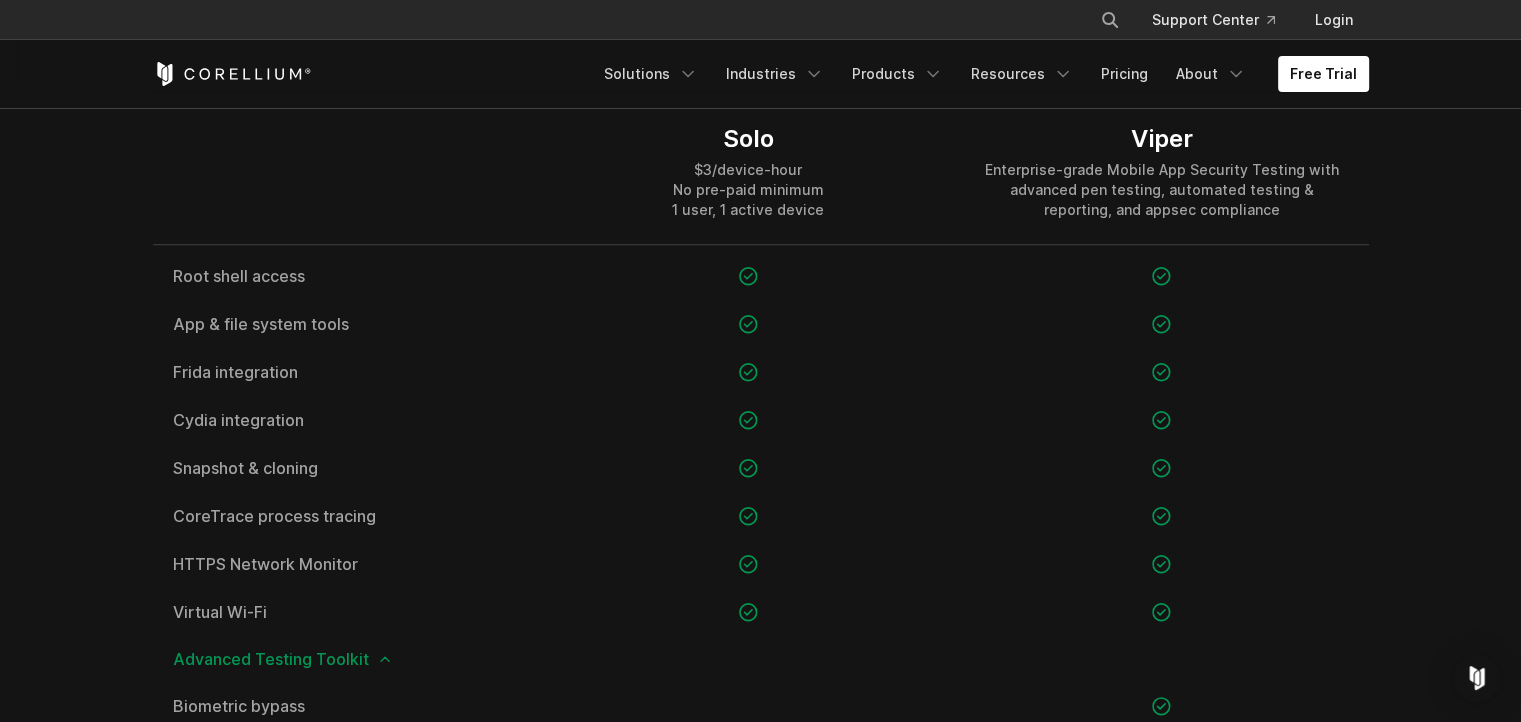 click on "$3/device-hour No pre-paid minimum 1 user, 1 active device" at bounding box center [748, 190] 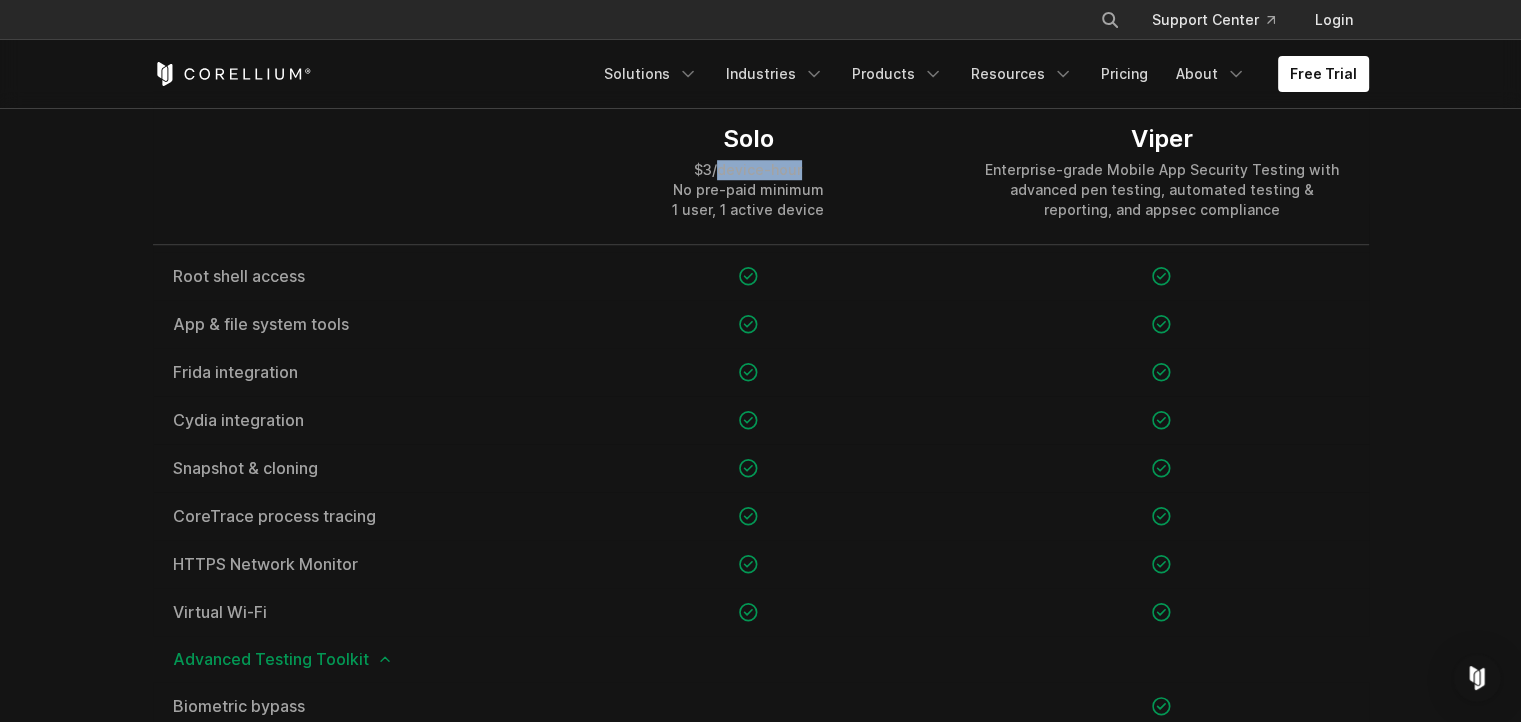 drag, startPoint x: 732, startPoint y: 281, endPoint x: 778, endPoint y: 281, distance: 46 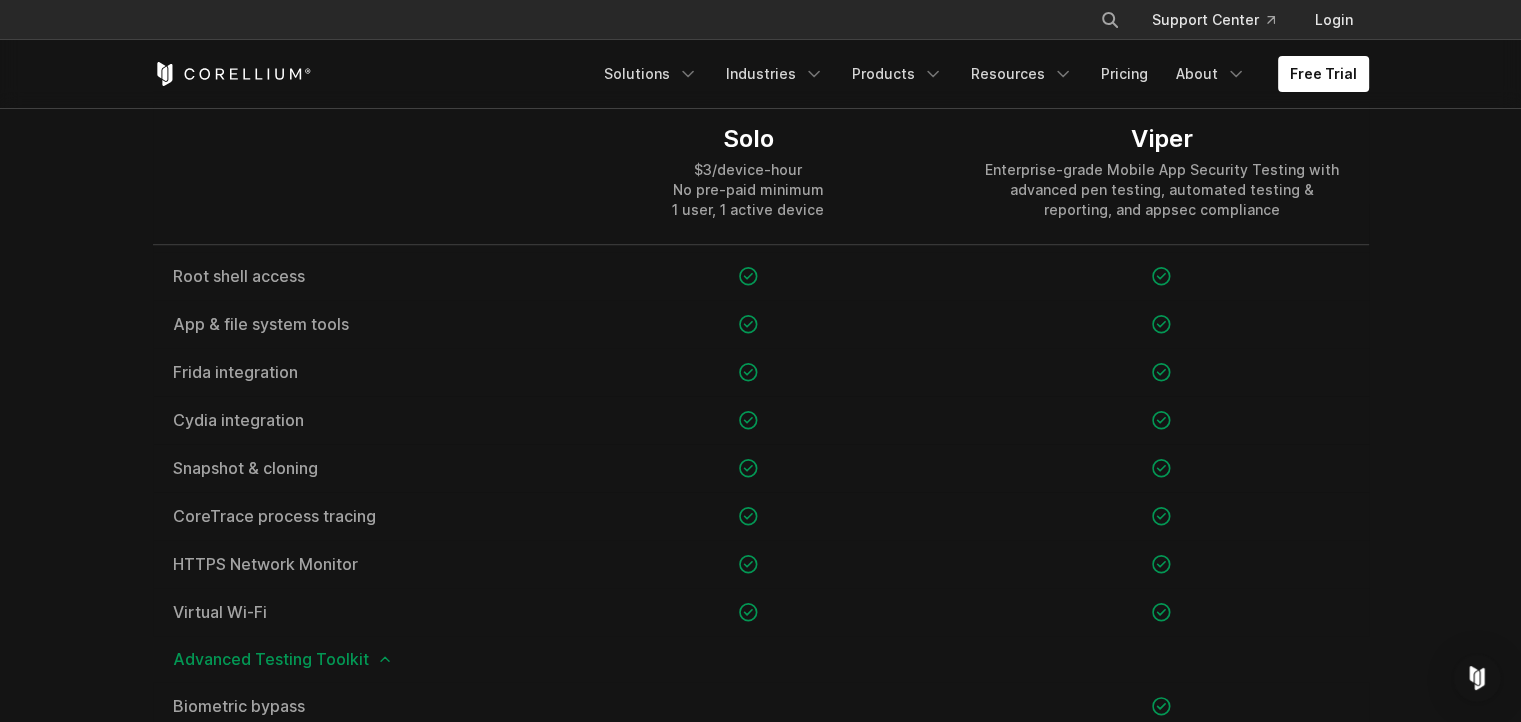 click on "Enterprise-grade Mobile App Security Testing with advanced pen testing, automated testing & reporting, and appsec compliance" at bounding box center [1161, 190] 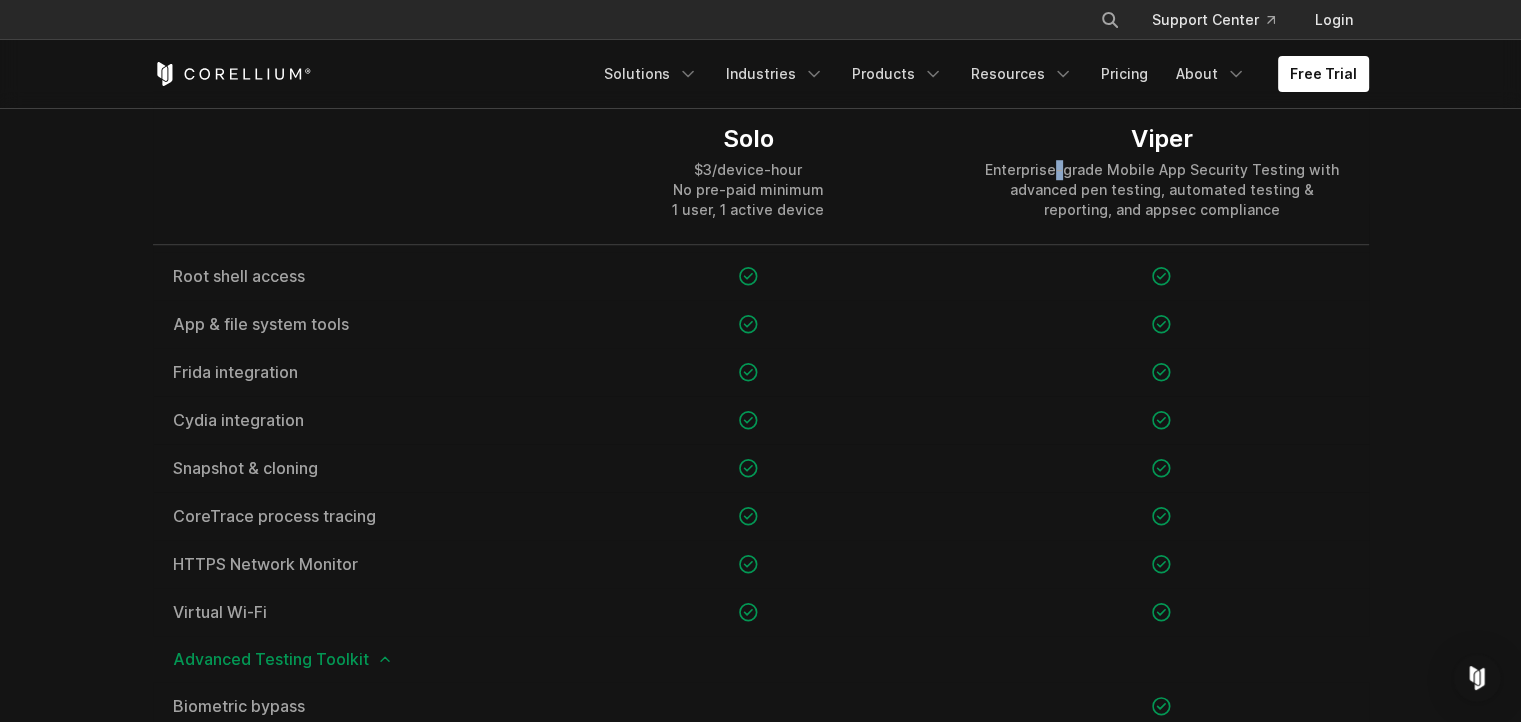 click on "Enterprise-grade Mobile App Security Testing with advanced pen testing, automated testing & reporting, and appsec compliance" at bounding box center [1161, 190] 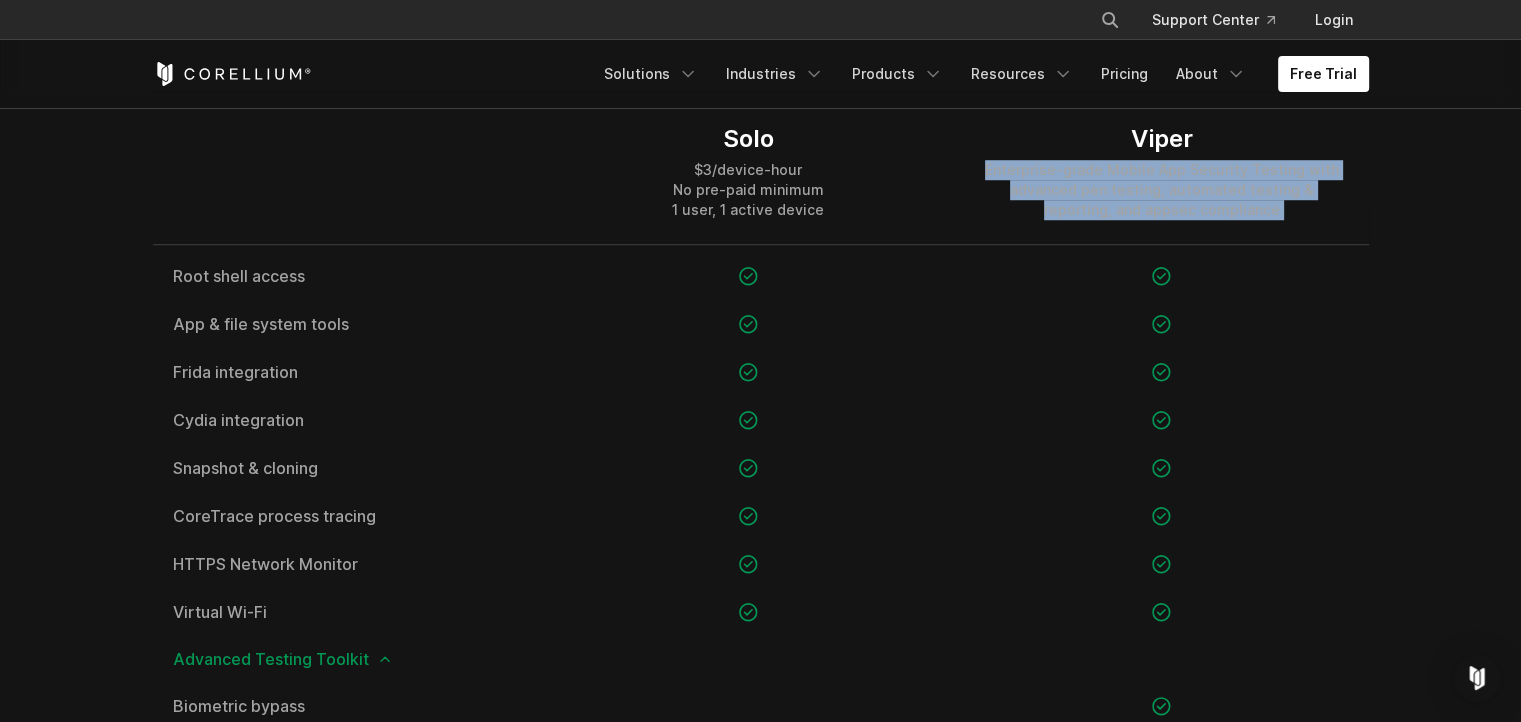 click on "Enterprise-grade Mobile App Security Testing with advanced pen testing, automated testing & reporting, and appsec compliance" at bounding box center [1161, 190] 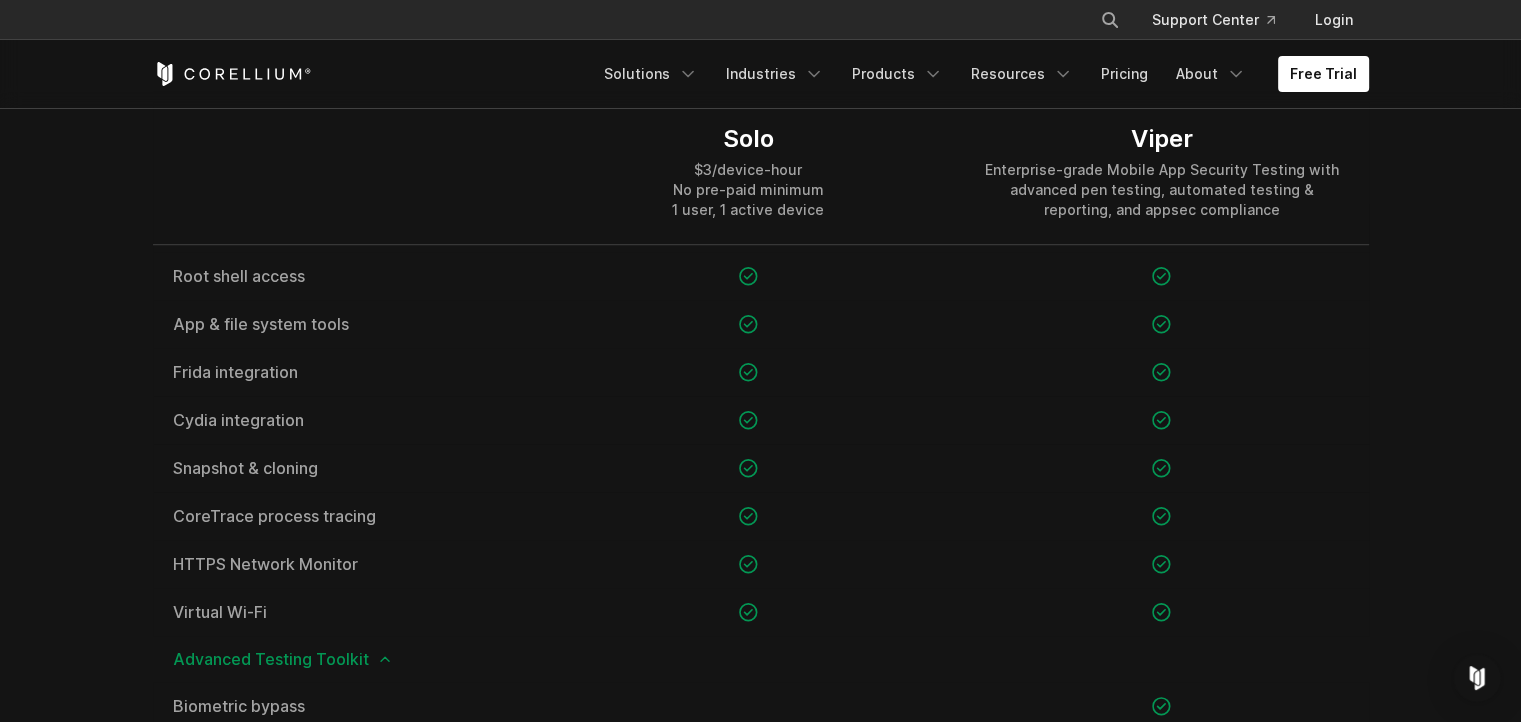click on "Enterprise-grade Mobile App Security Testing with advanced pen testing, automated testing & reporting, and appsec compliance" at bounding box center (1161, 190) 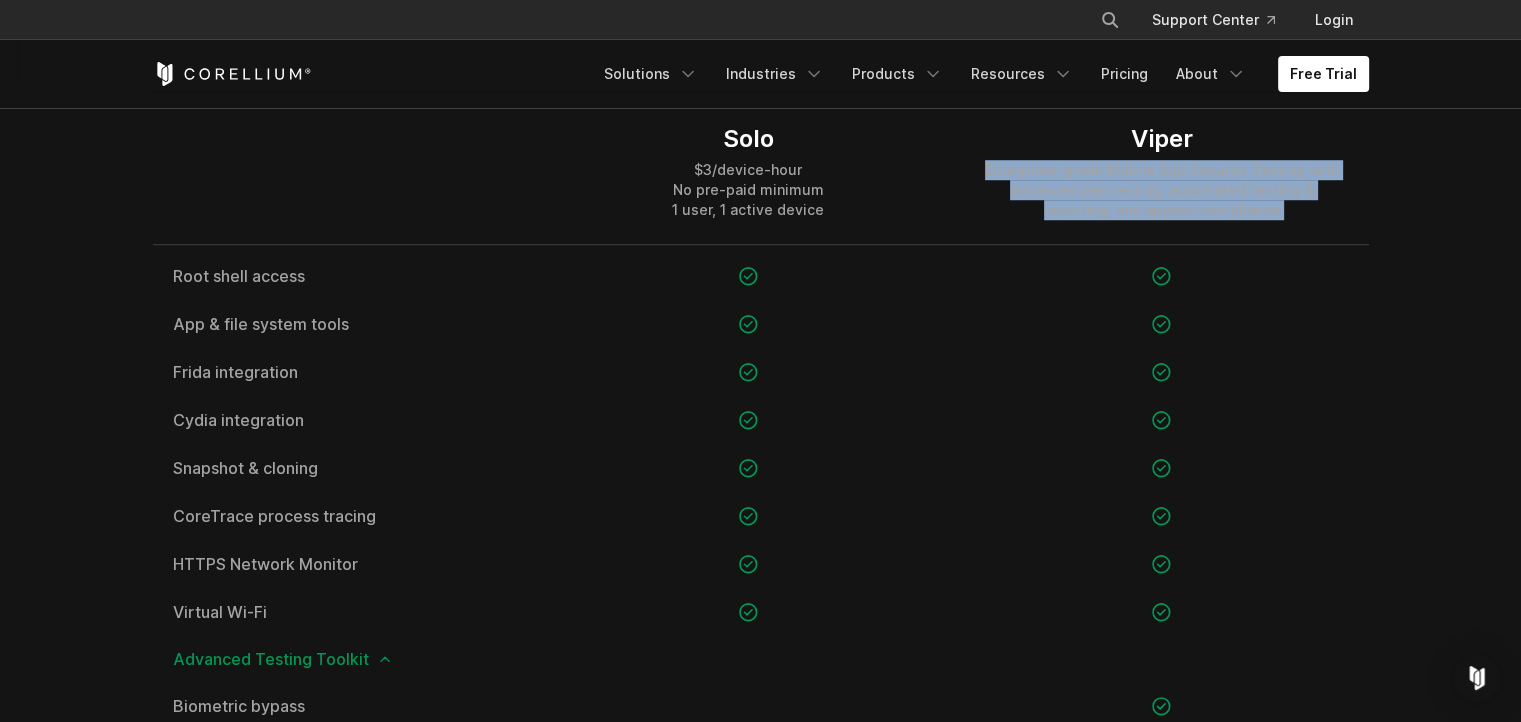 click on "Enterprise-grade Mobile App Security Testing with advanced pen testing, automated testing & reporting, and appsec compliance" at bounding box center [1161, 190] 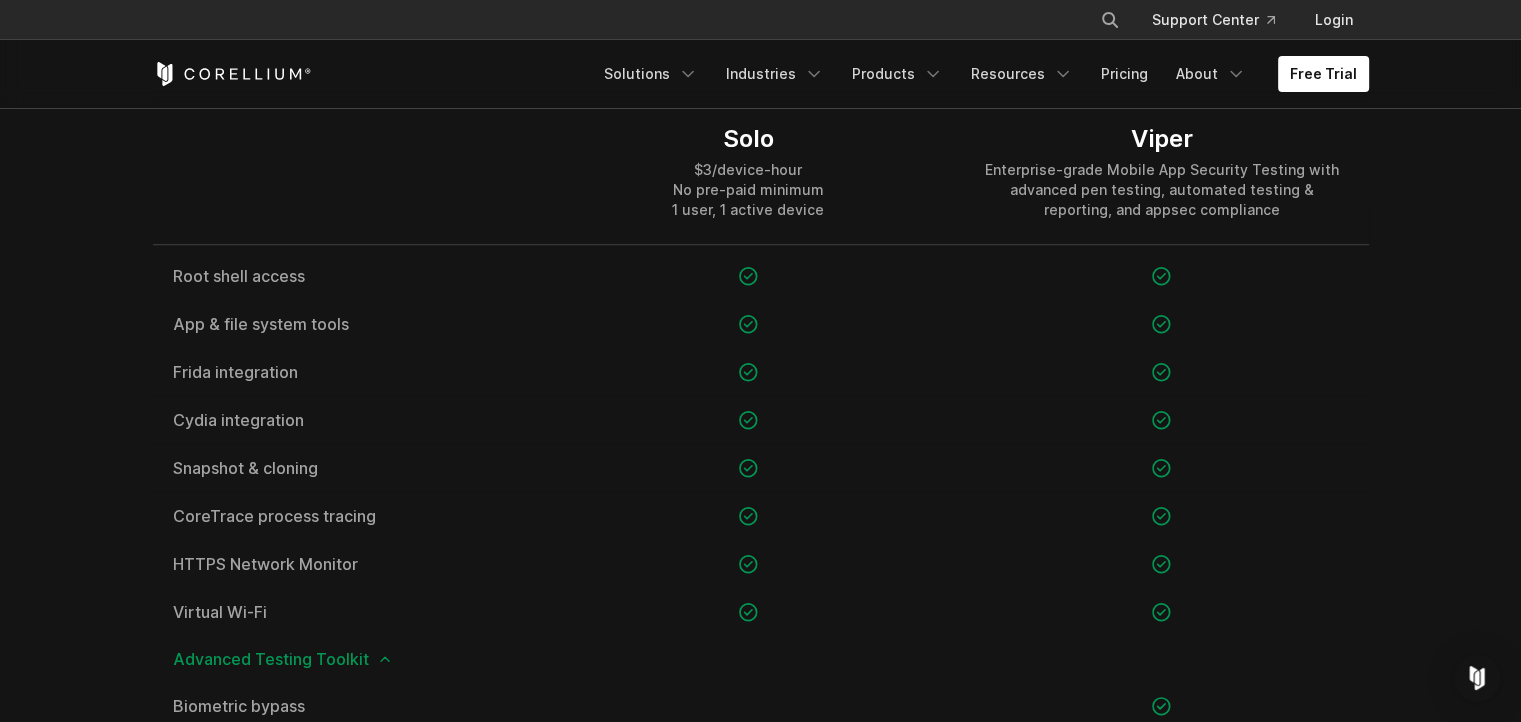 click on "$3/device-hour No pre-paid minimum 1 user, 1 active device" at bounding box center [748, 190] 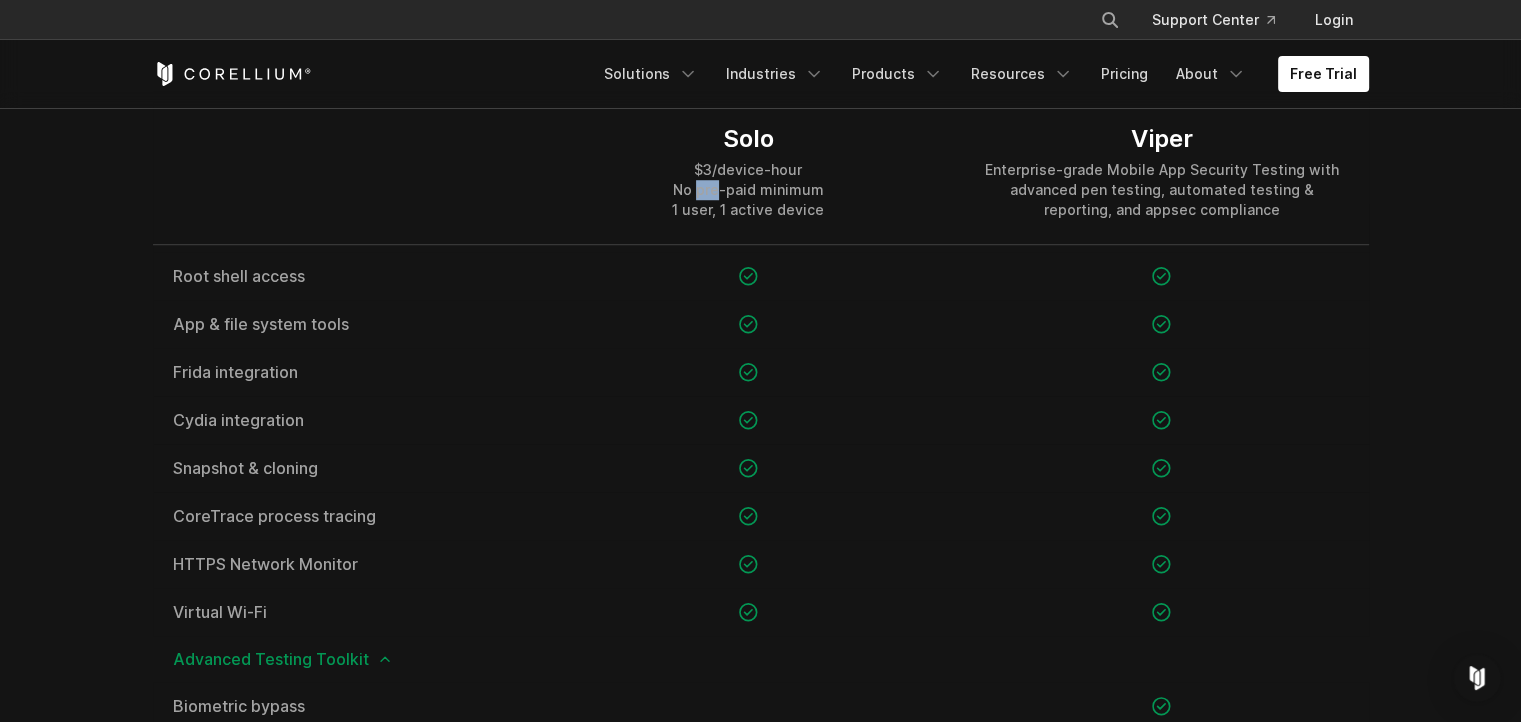 click on "$3/device-hour No pre-paid minimum 1 user, 1 active device" at bounding box center [748, 190] 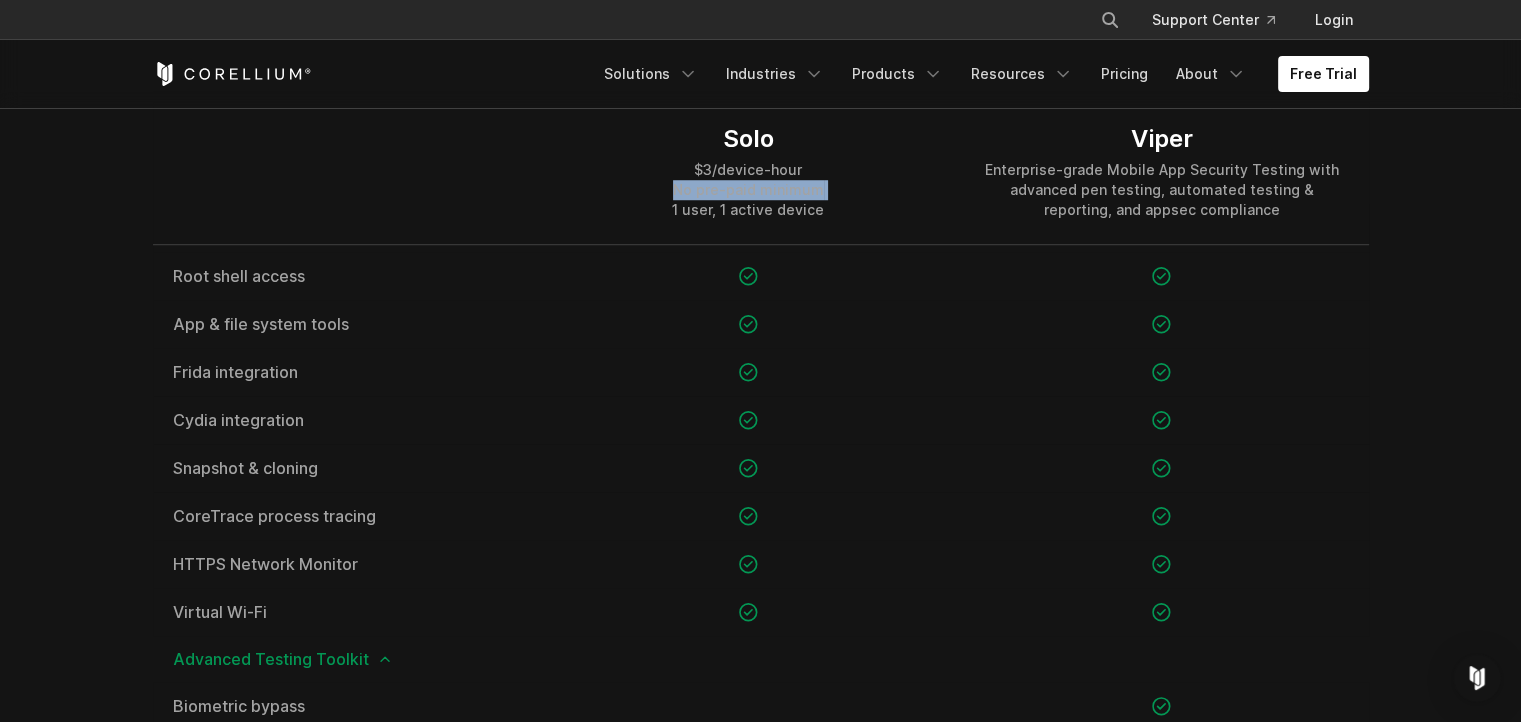 click on "$3/device-hour No pre-paid minimum 1 user, 1 active device" at bounding box center [748, 190] 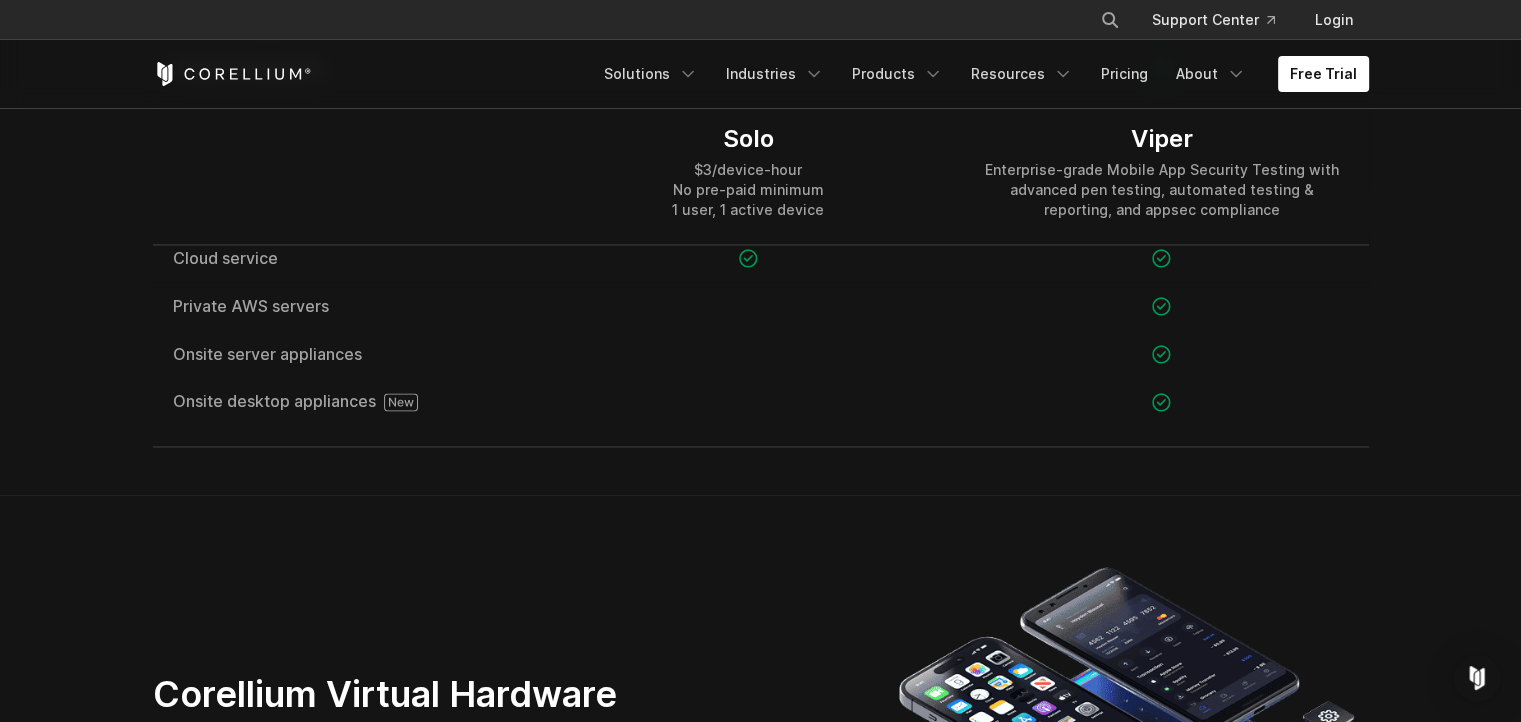 scroll, scrollTop: 3240, scrollLeft: 0, axis: vertical 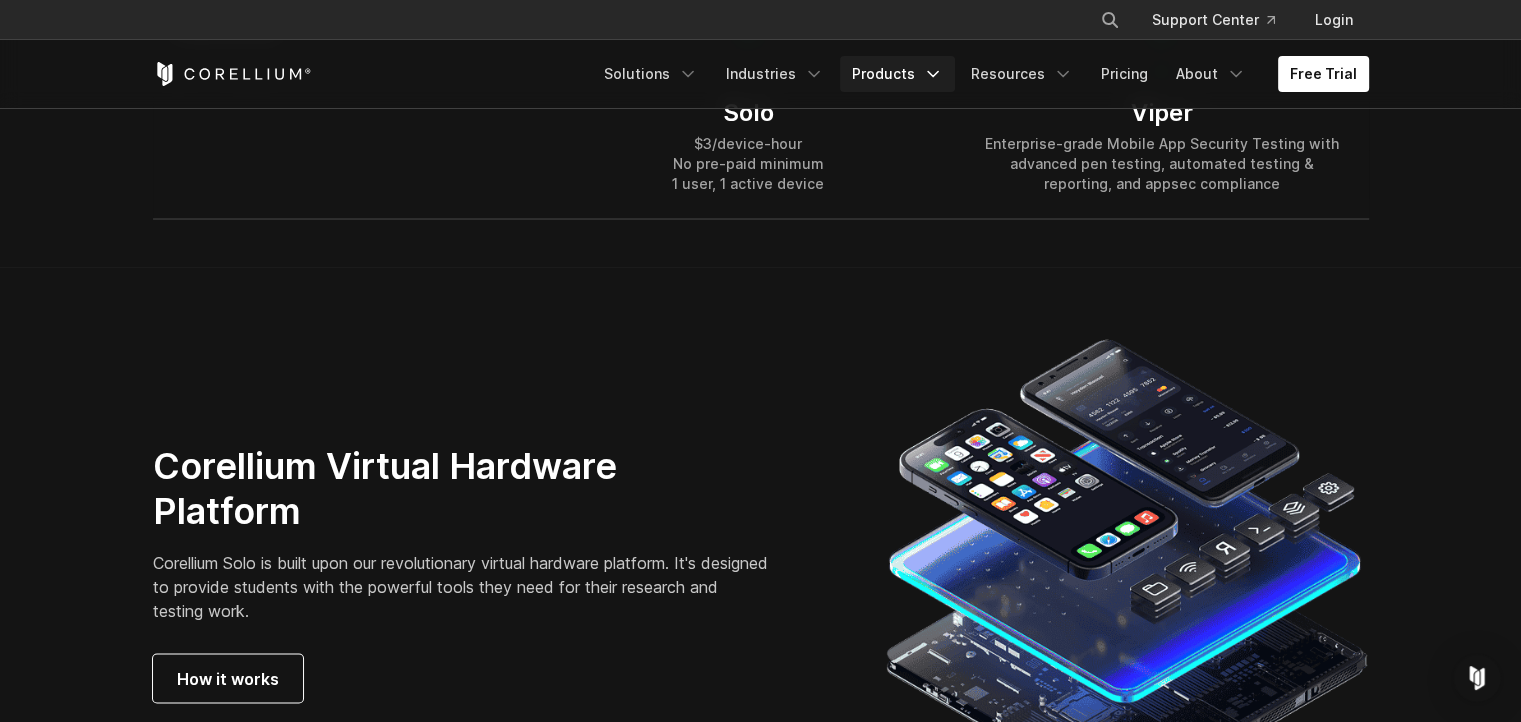 click on "Products" at bounding box center [897, 74] 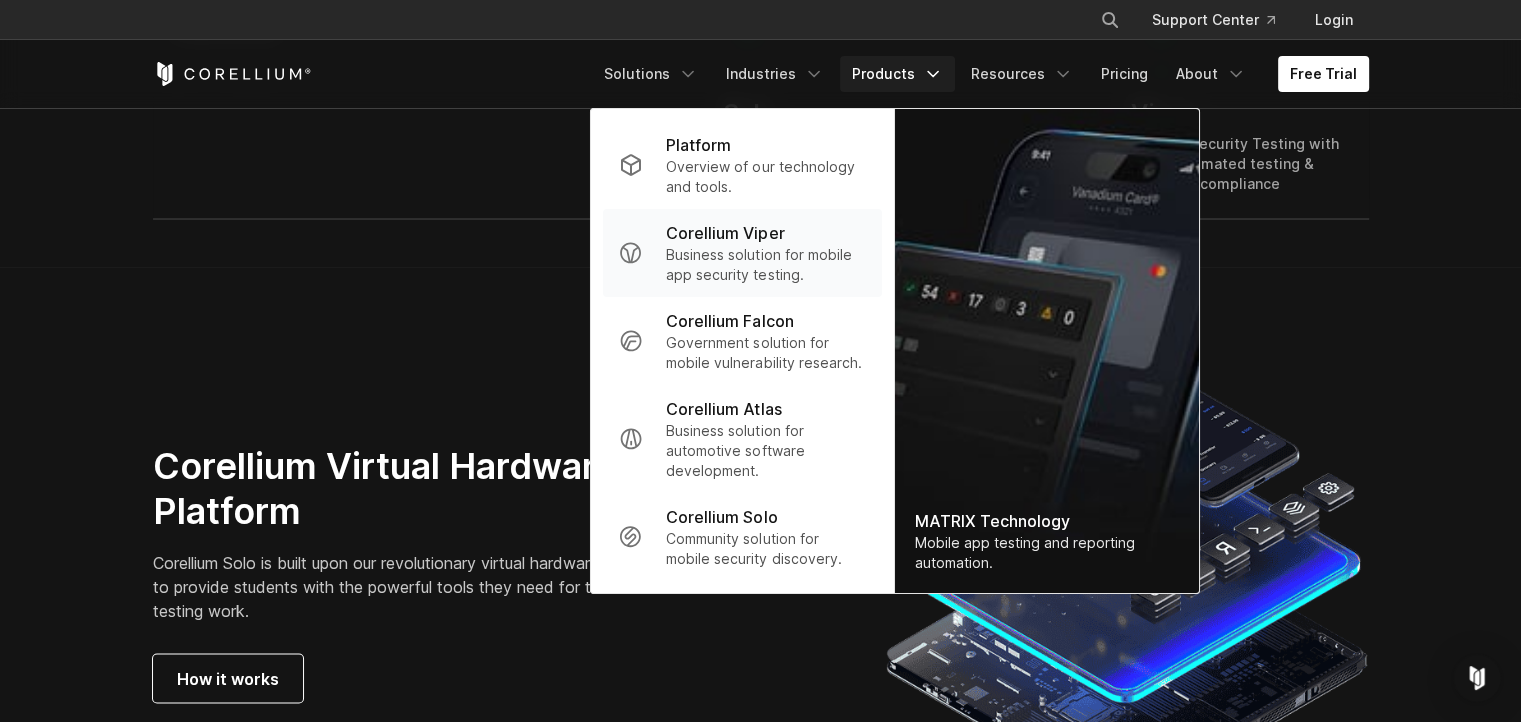 click on "Business solution for mobile app security testing." at bounding box center (765, 265) 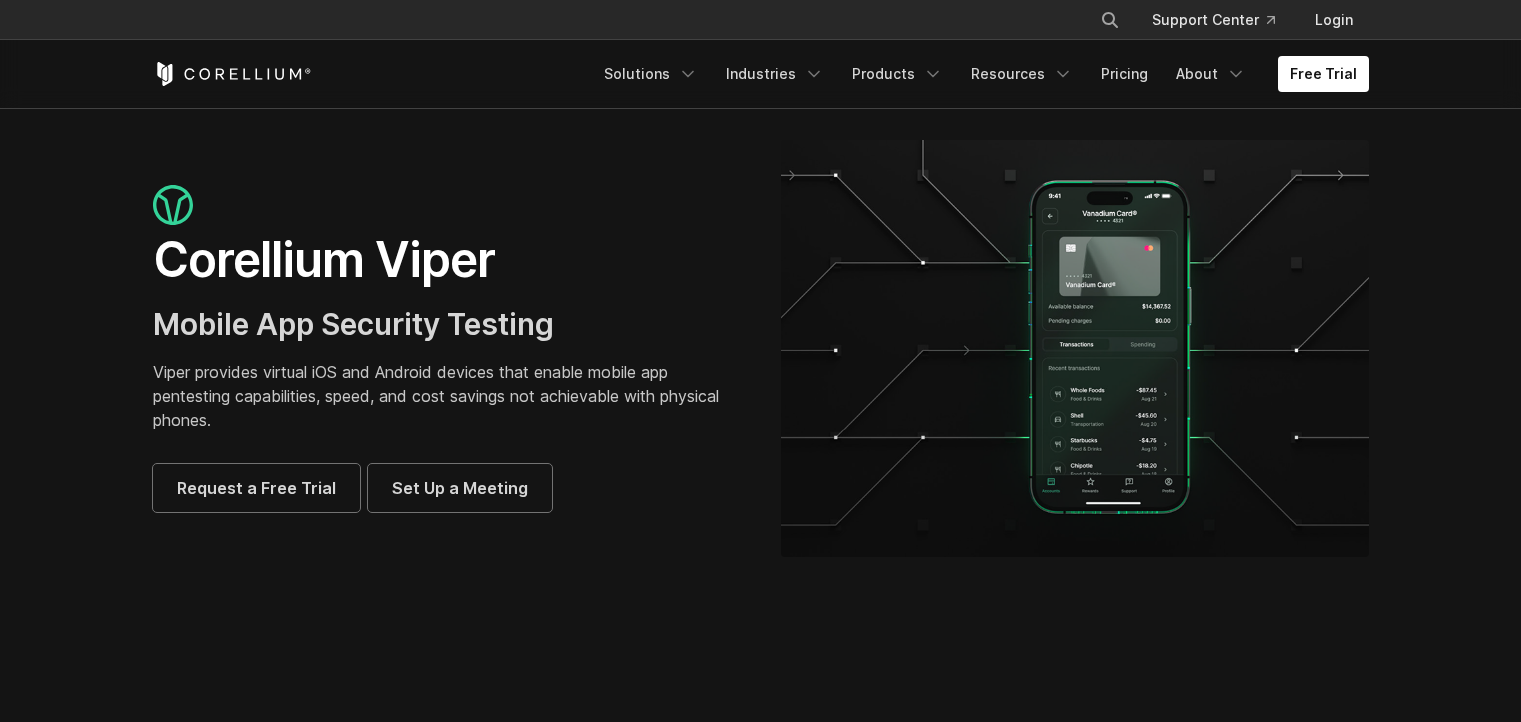 scroll, scrollTop: 0, scrollLeft: 0, axis: both 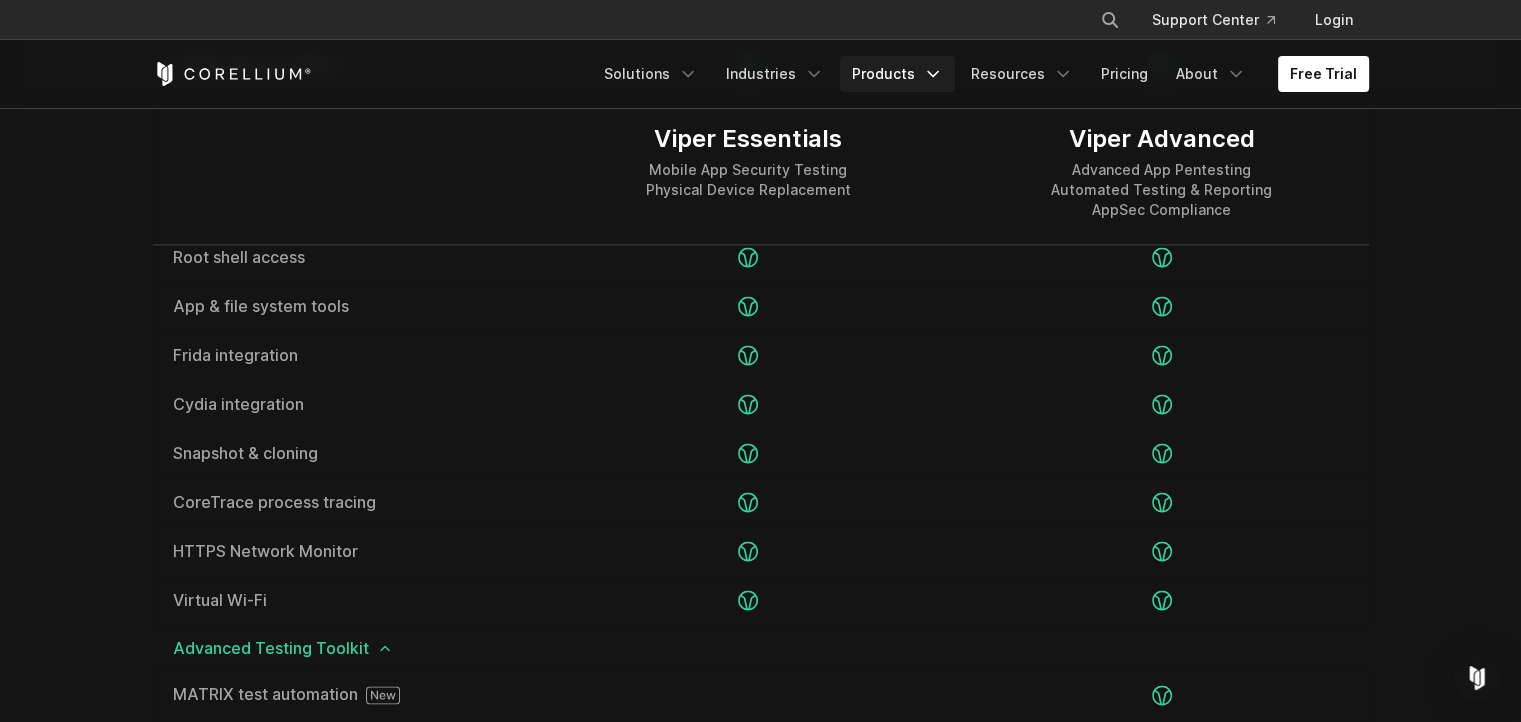 click on "Products" at bounding box center (897, 74) 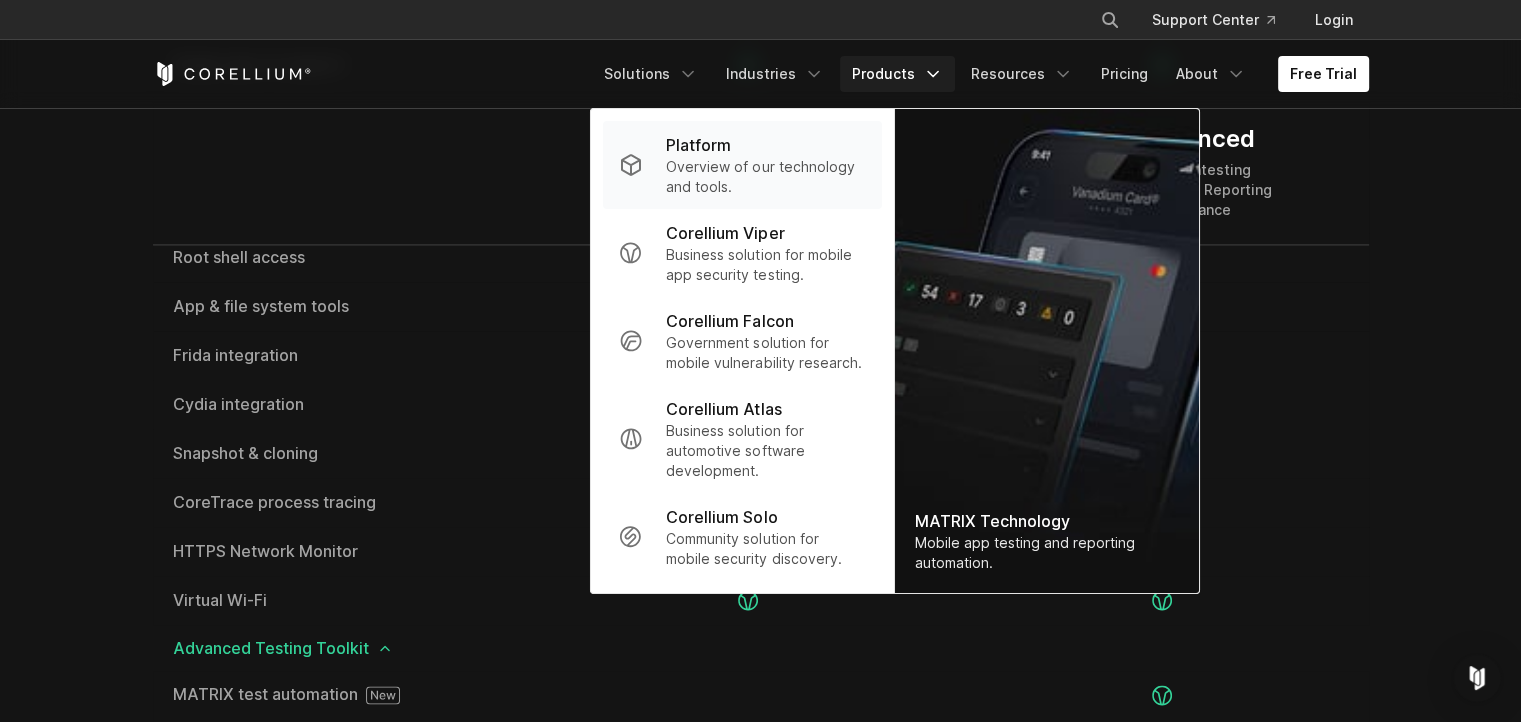 click on "Platform" at bounding box center [765, 145] 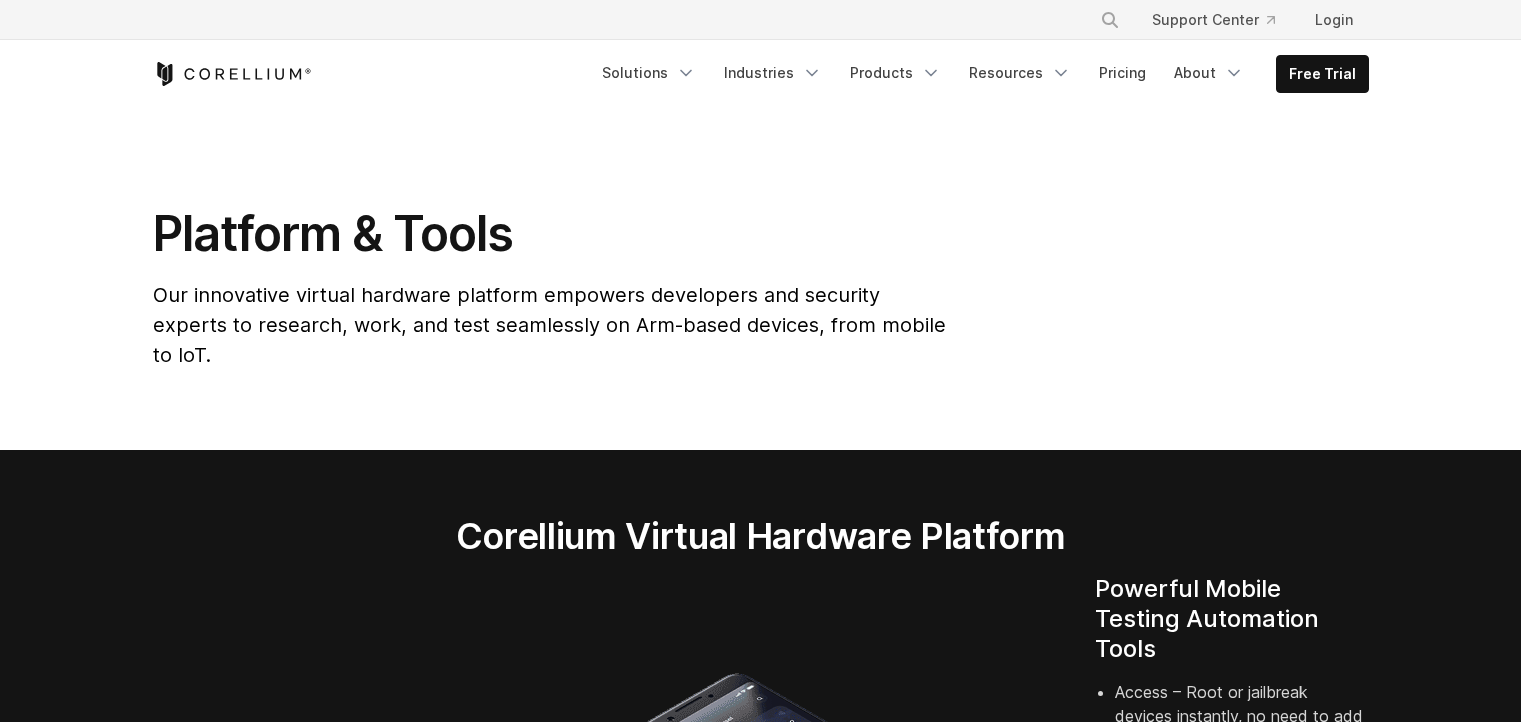 scroll, scrollTop: 360, scrollLeft: 0, axis: vertical 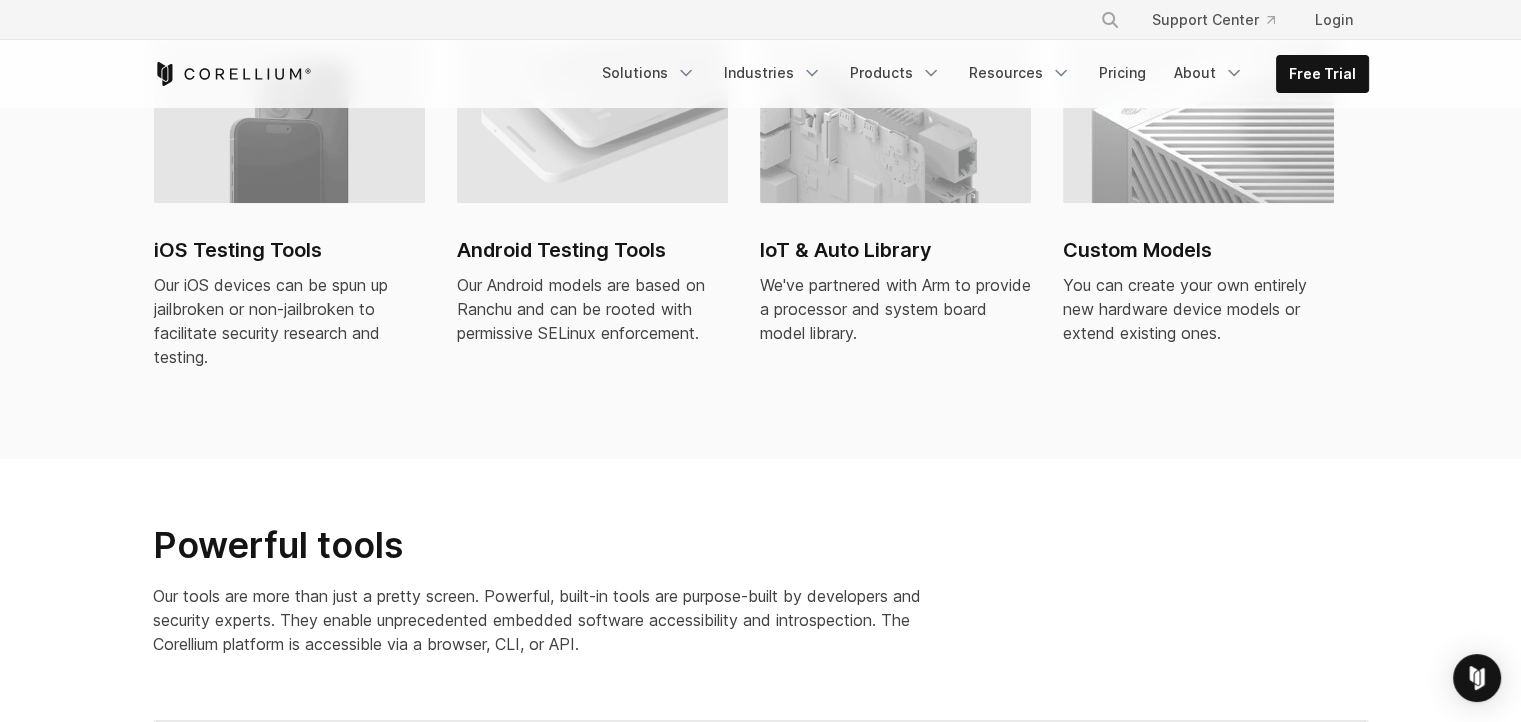click on "IoT & Auto Library
We've partnered with Arm to provide a processor and system board model library." at bounding box center [895, 202] 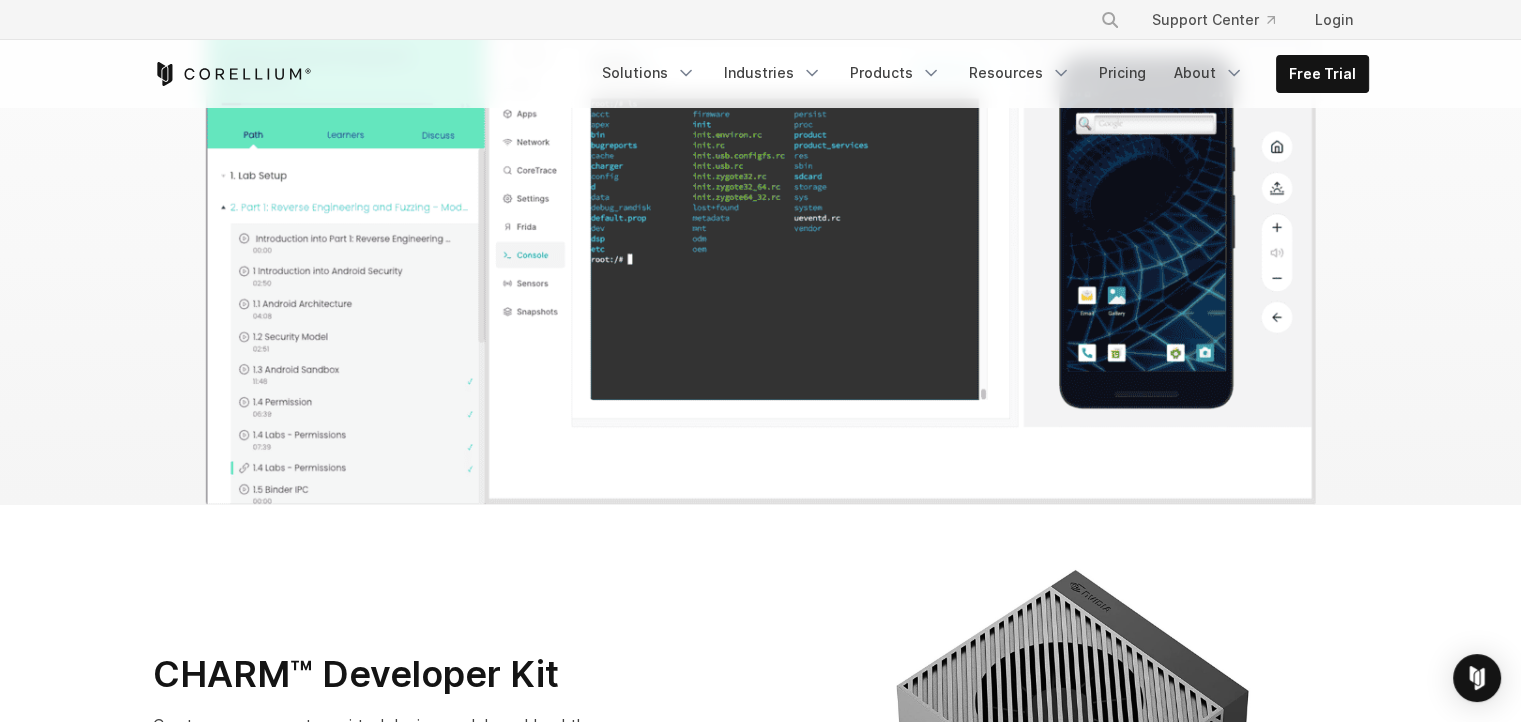 scroll, scrollTop: 6480, scrollLeft: 0, axis: vertical 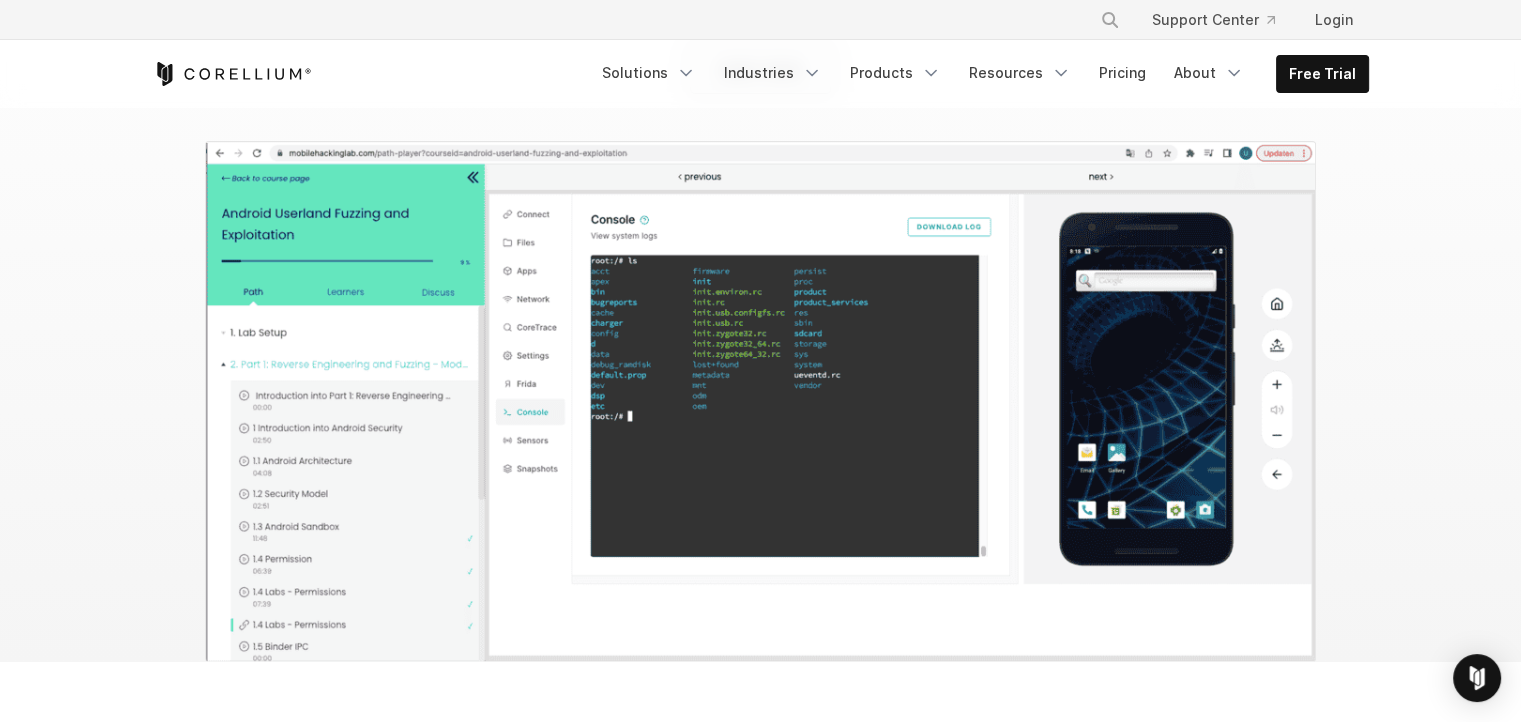click on "MATRIX™ automation" at bounding box center (397, -563) 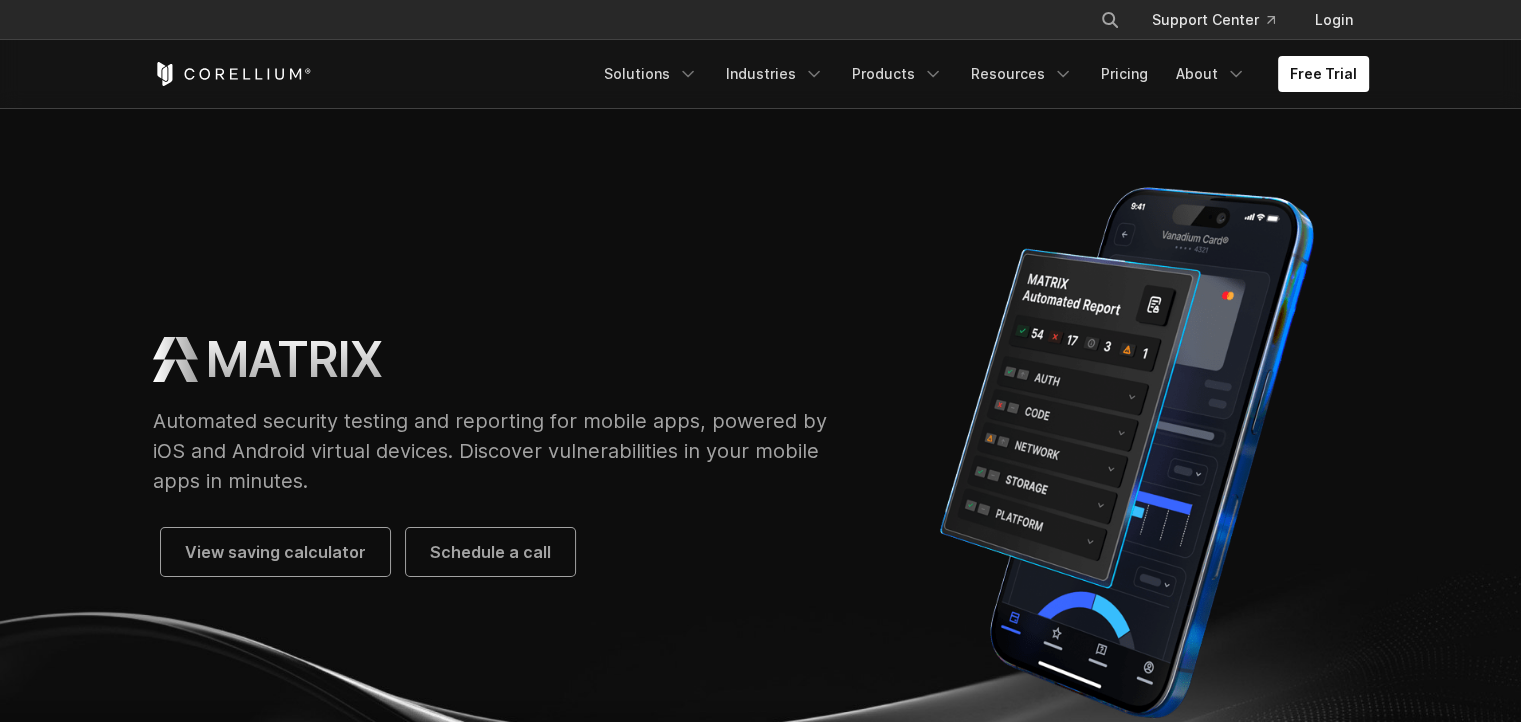 scroll, scrollTop: 0, scrollLeft: 0, axis: both 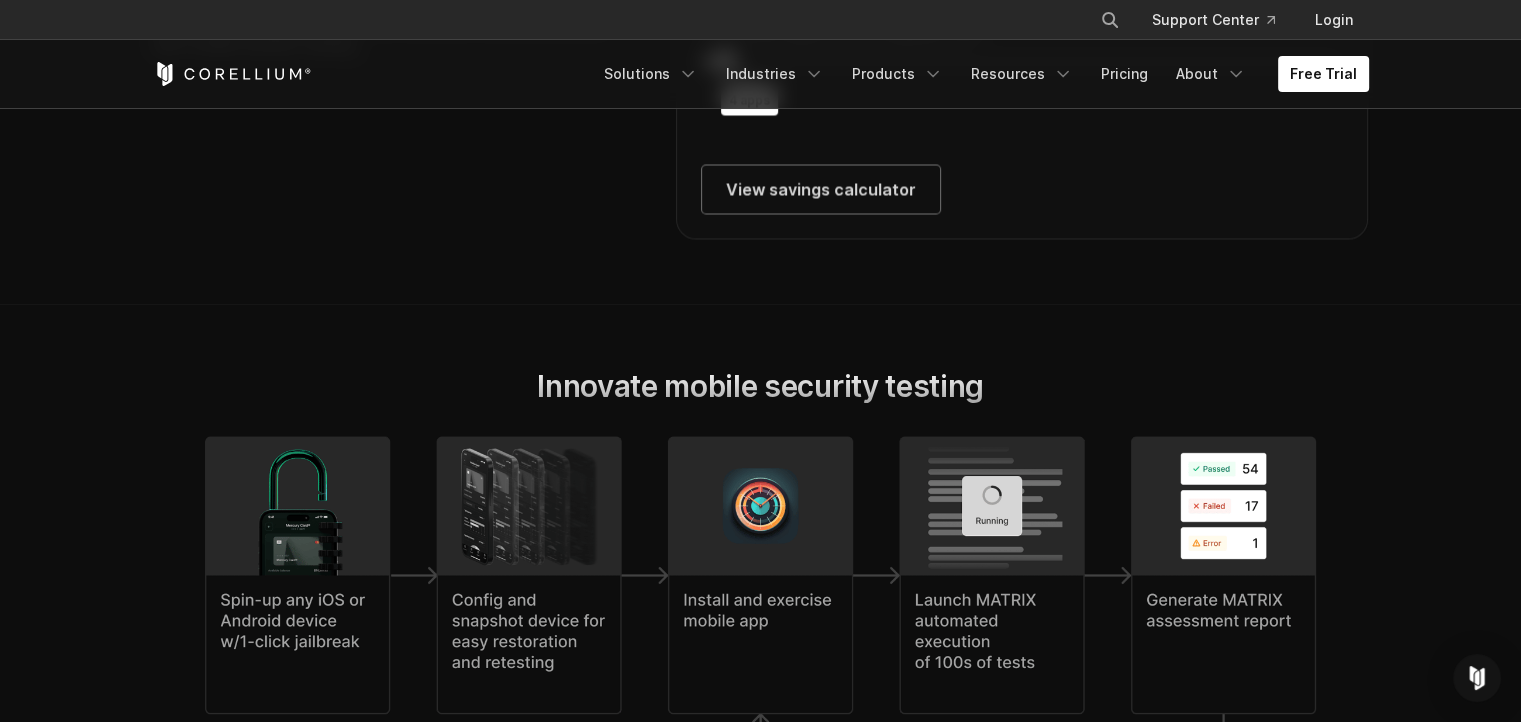 type on "*" 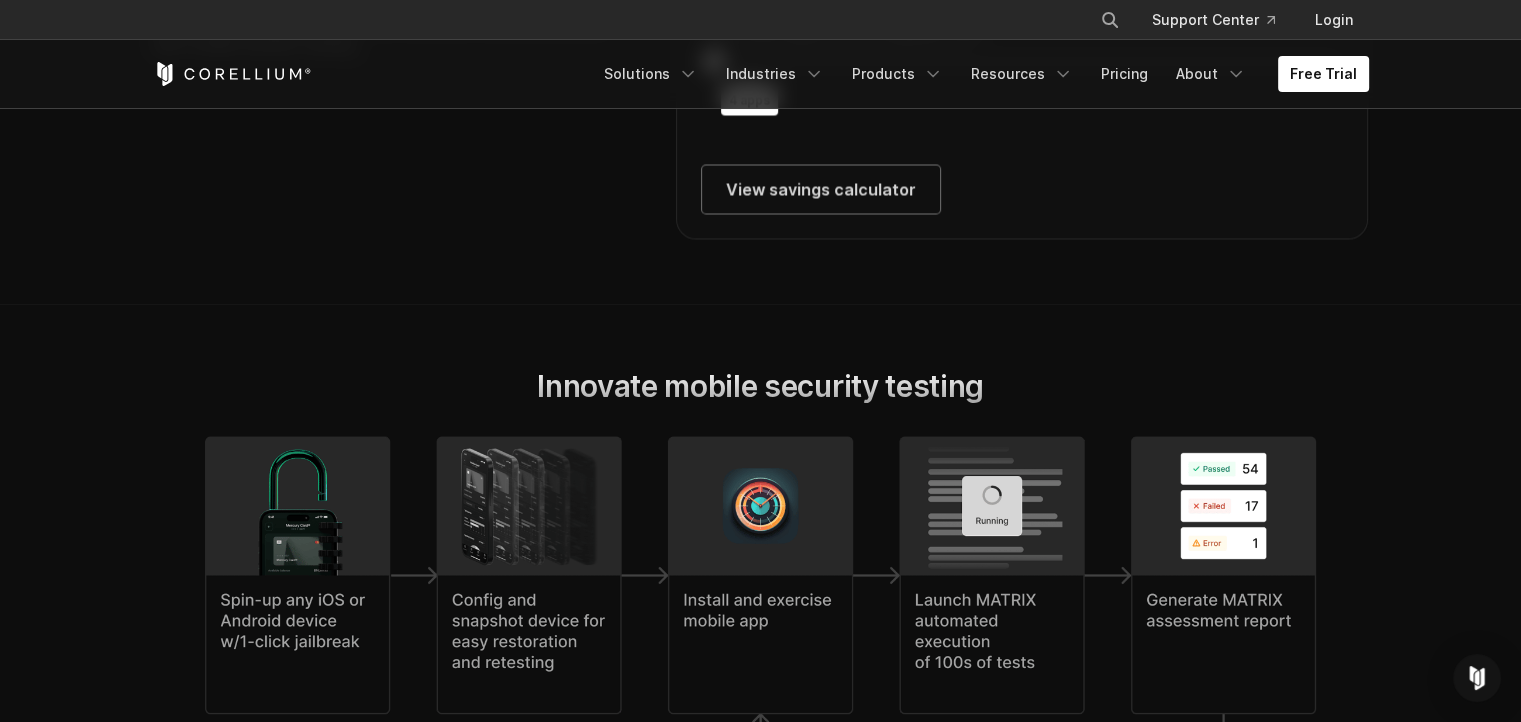 click on "Cost savings per year with Corellium:
$ 220,000
How many apps do you regularly test?
4 apps
View savings calculator" at bounding box center (1022, 35) 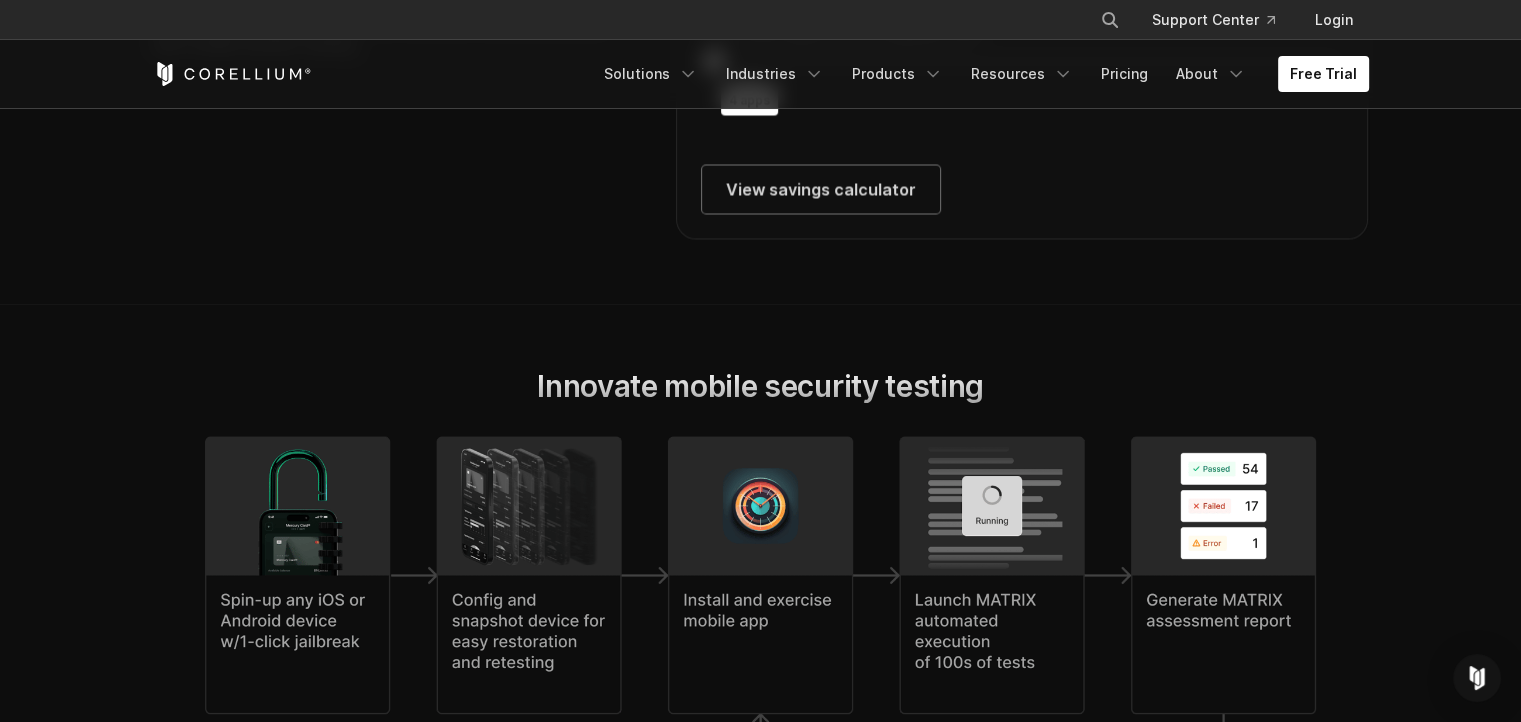 drag, startPoint x: 748, startPoint y: 514, endPoint x: 1196, endPoint y: 510, distance: 448.01785 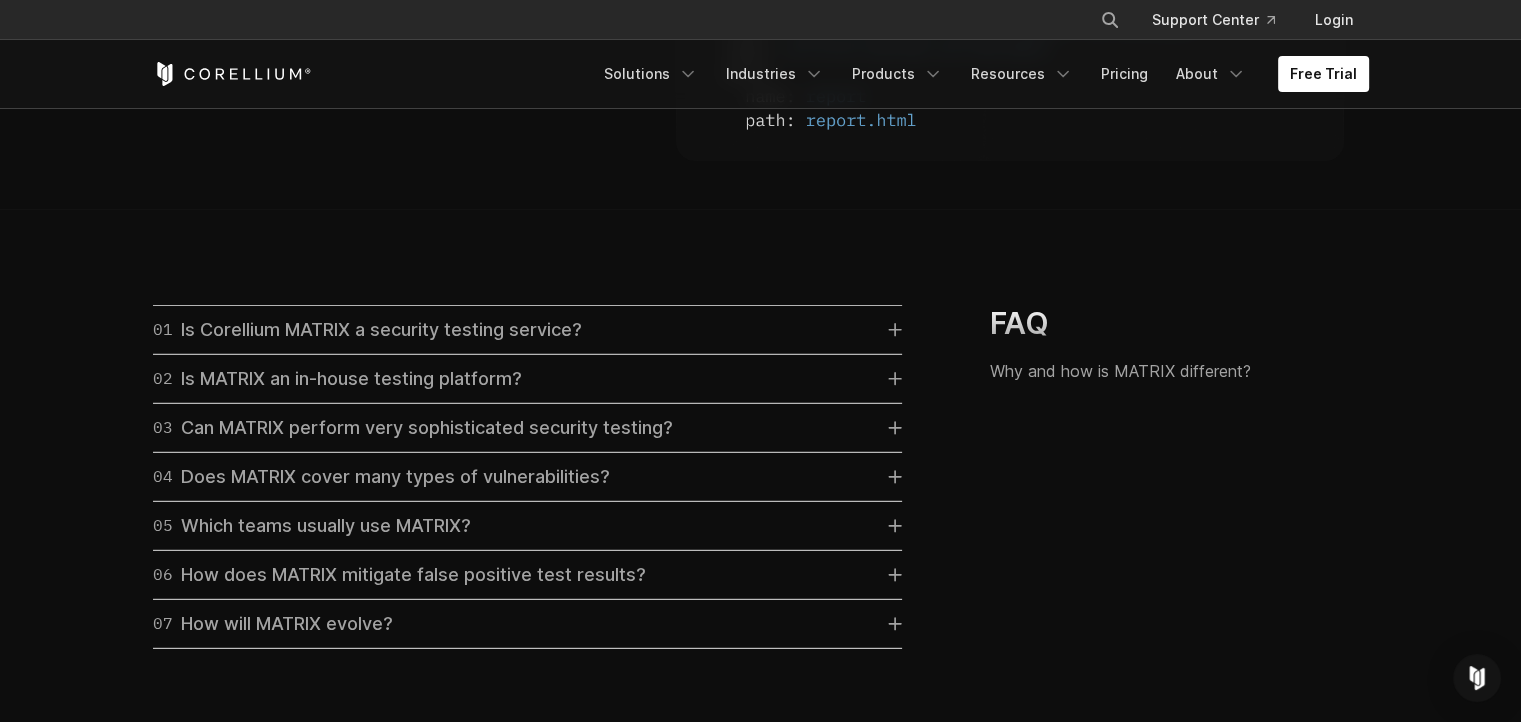 scroll, scrollTop: 5760, scrollLeft: 0, axis: vertical 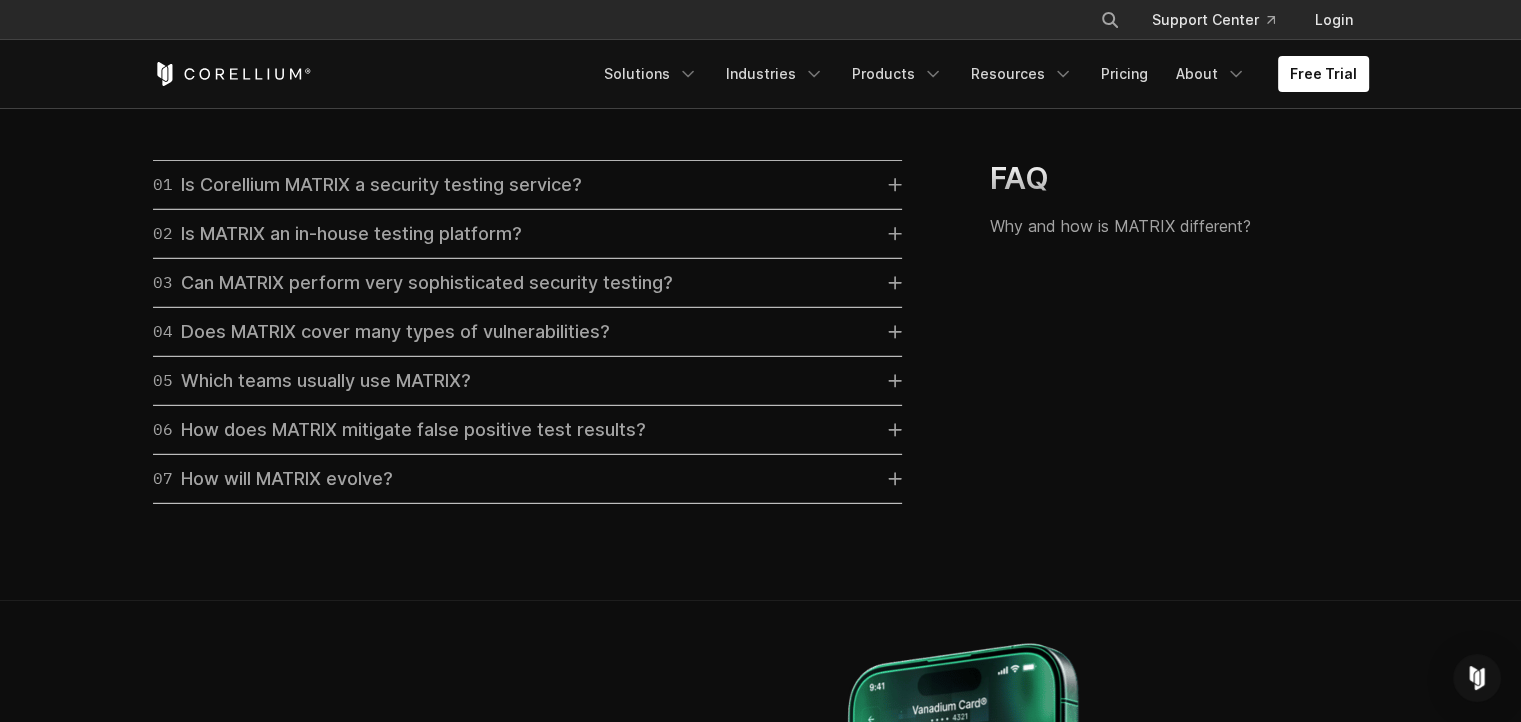 click at bounding box center [1010, -234] 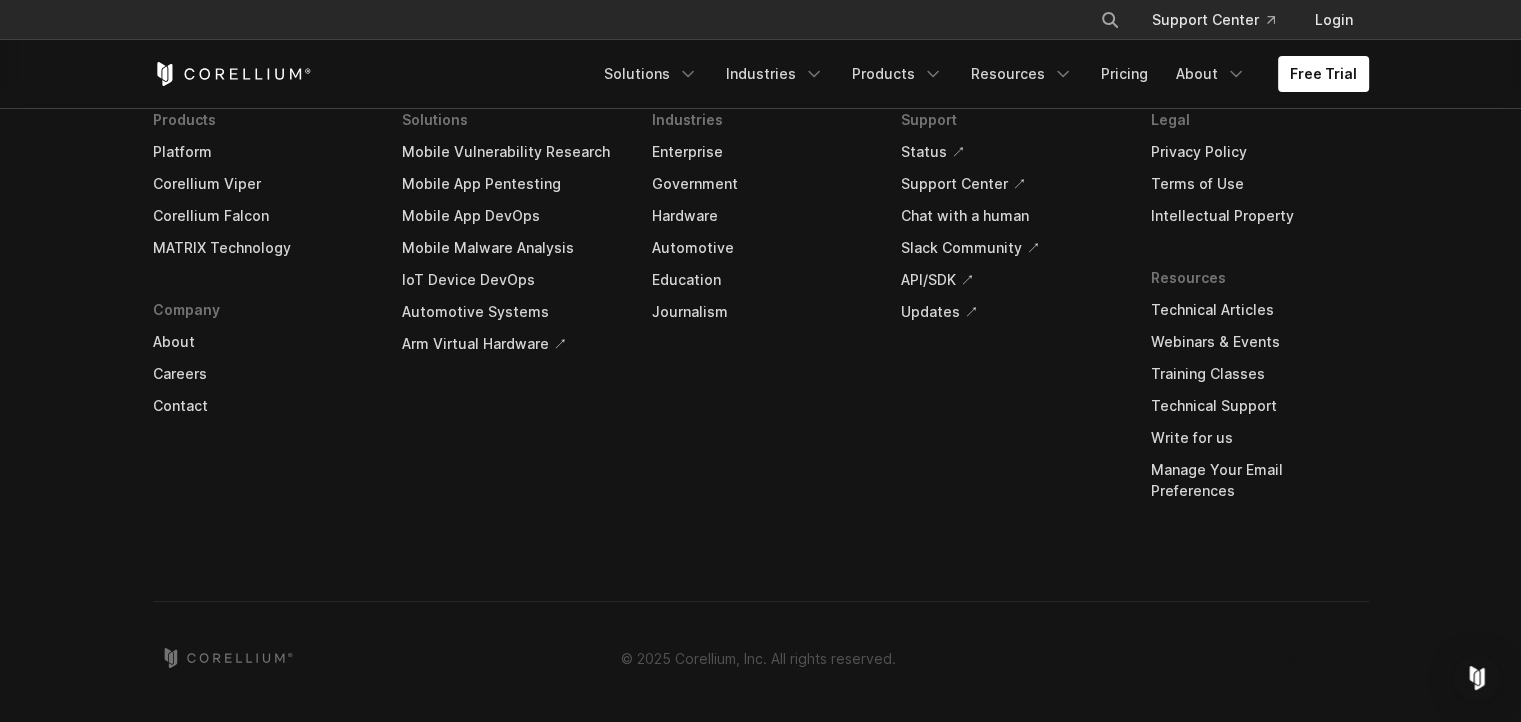 scroll, scrollTop: 7440, scrollLeft: 0, axis: vertical 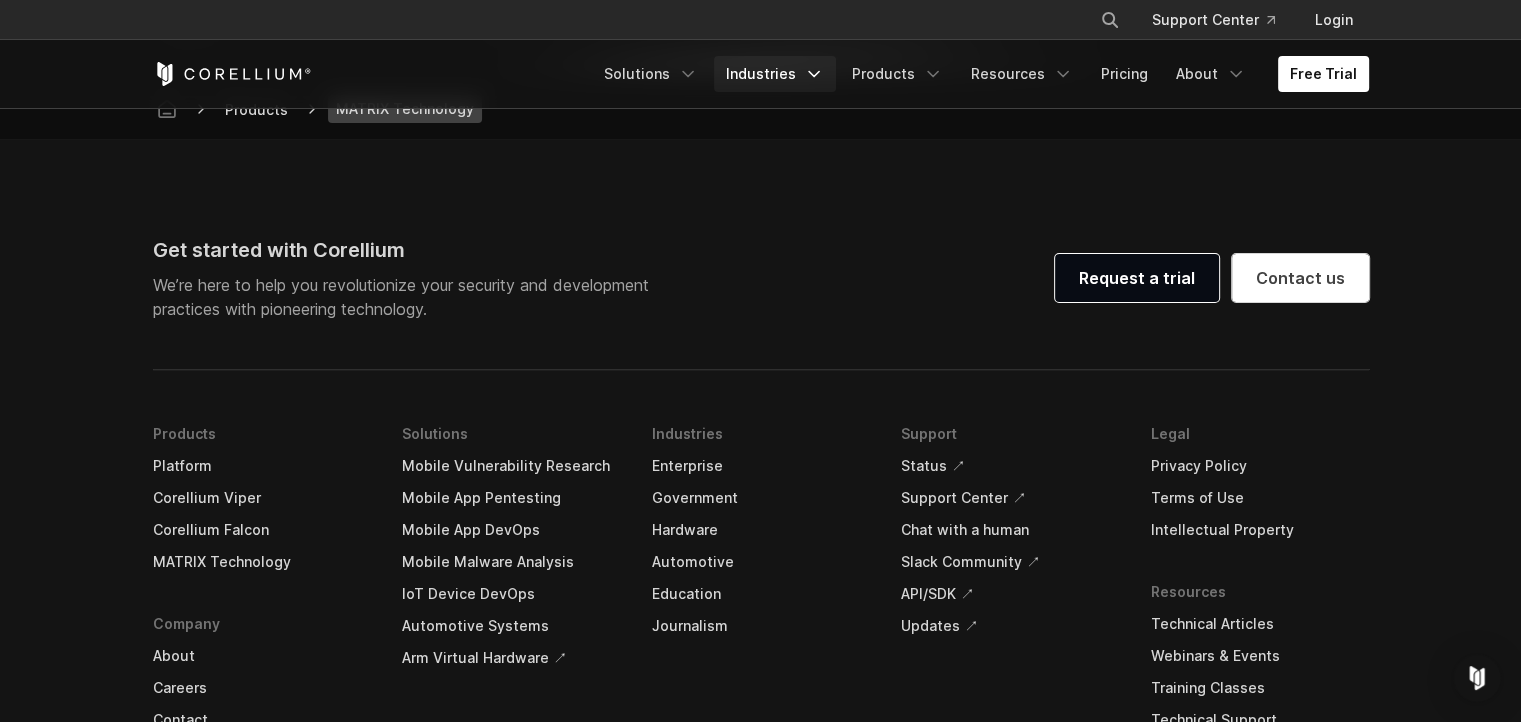 click on "Industries" at bounding box center (775, 74) 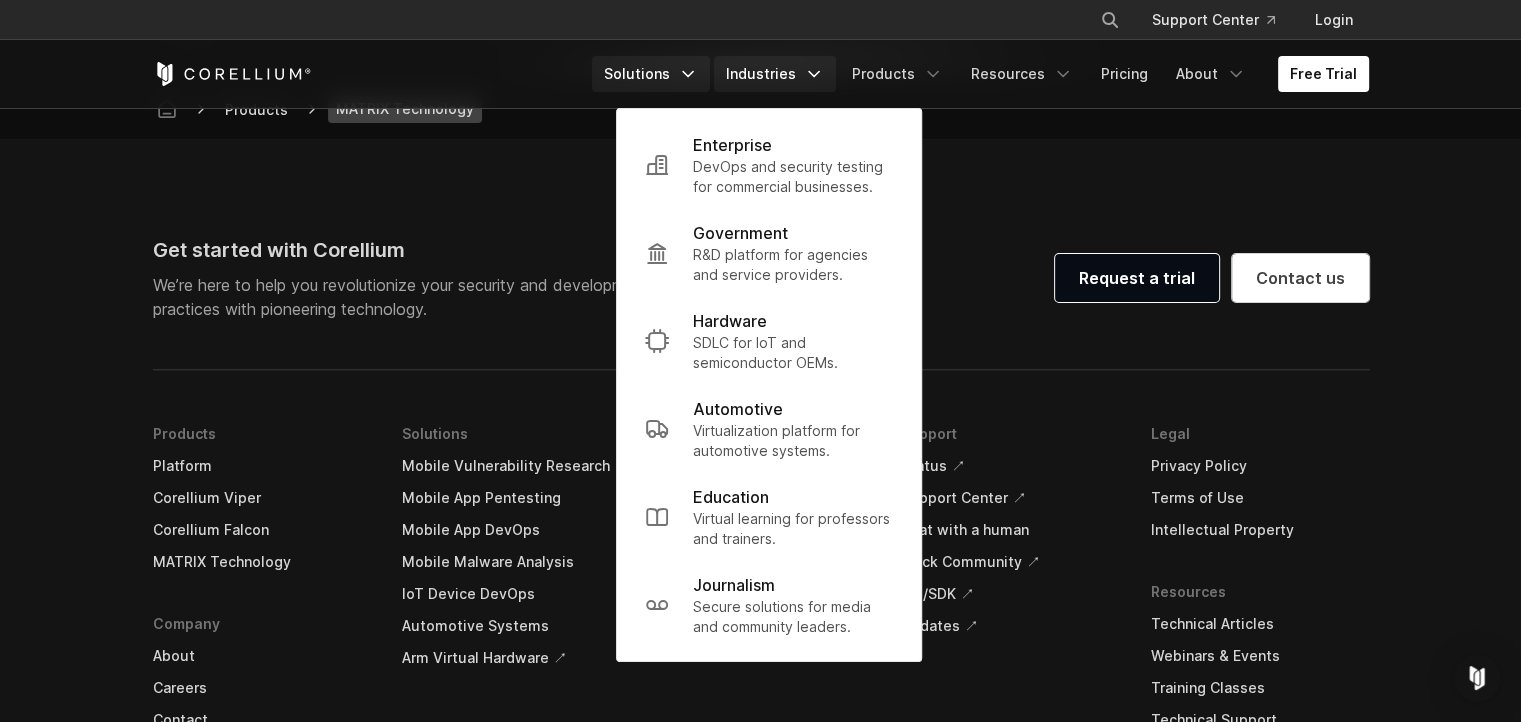 click on "Solutions" at bounding box center [651, 74] 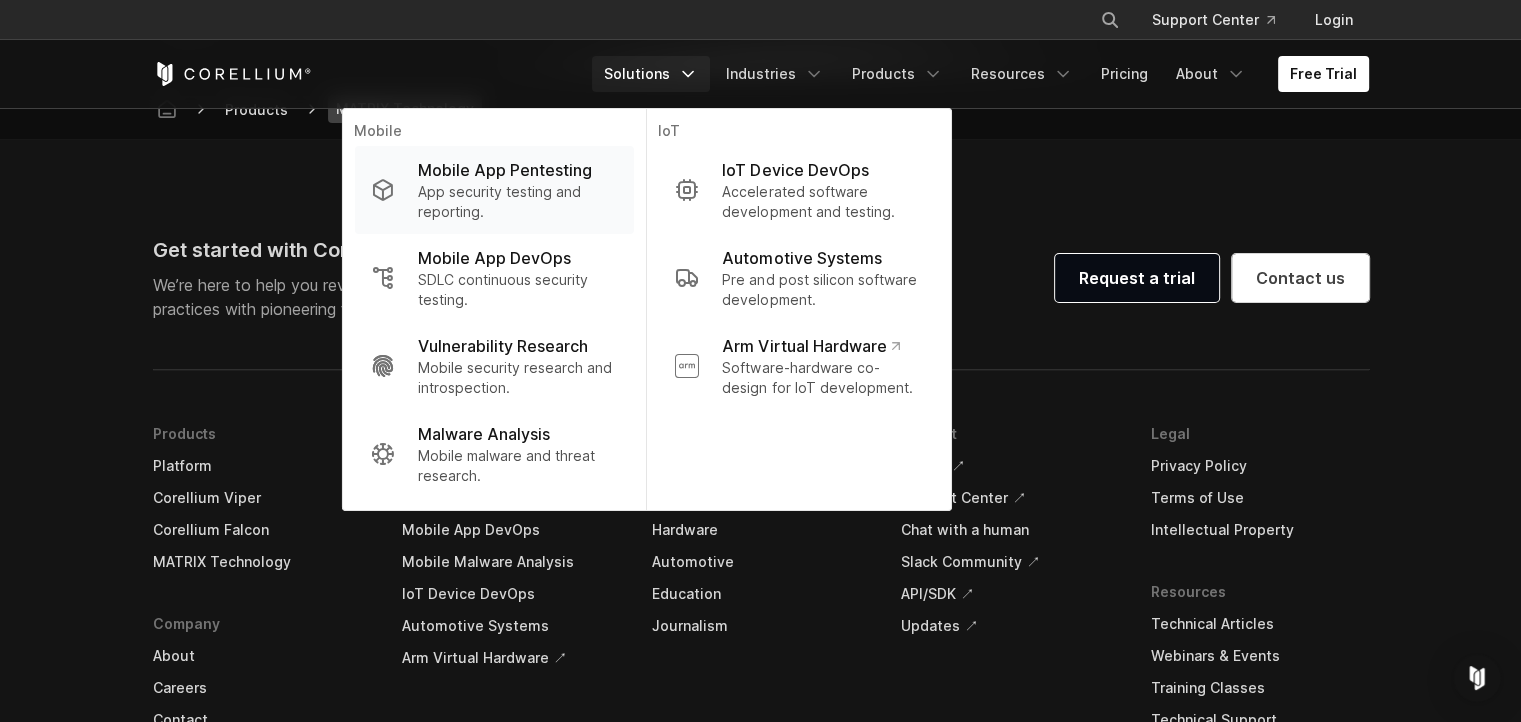click on "Mobile App Pentesting" at bounding box center (505, 170) 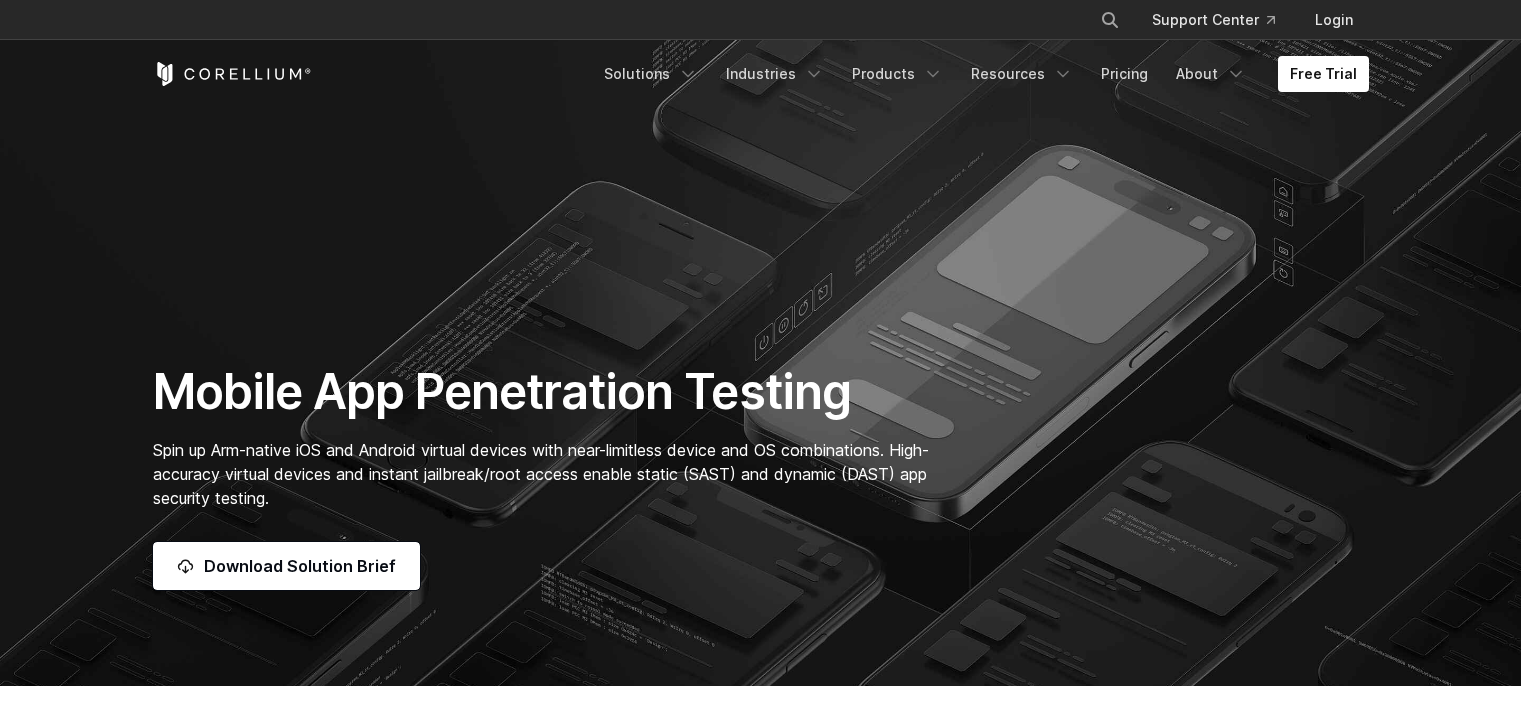 scroll, scrollTop: 0, scrollLeft: 0, axis: both 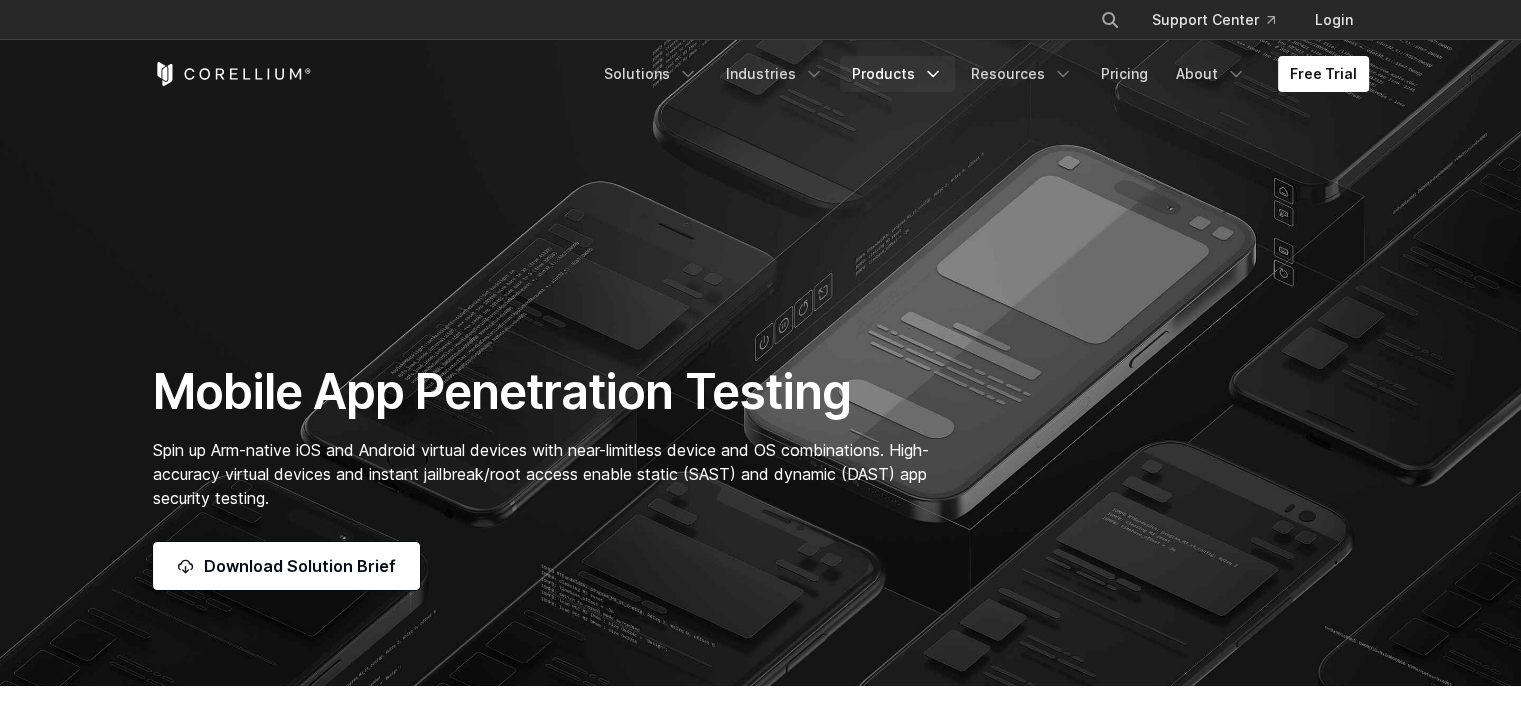 click on "Products" at bounding box center (897, 74) 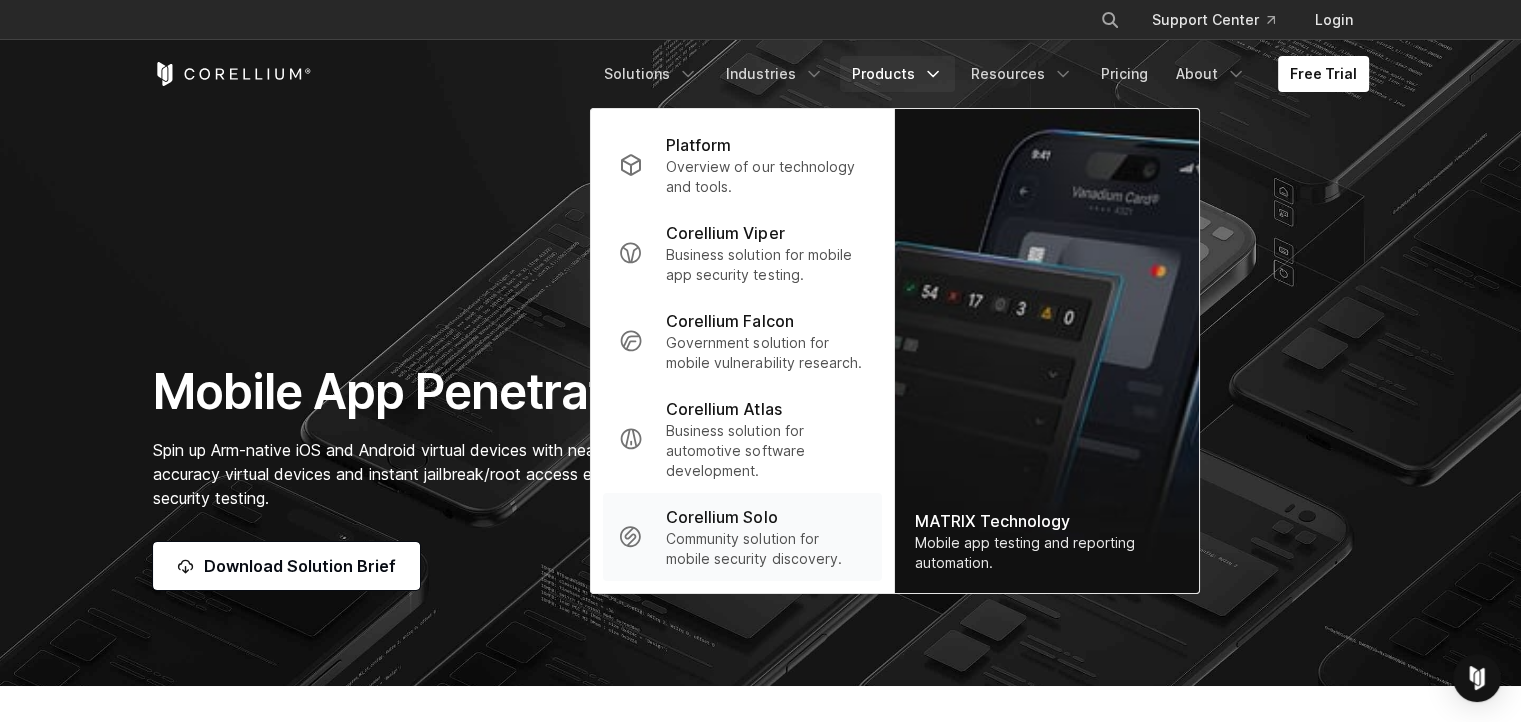 click on "Community solution for mobile security discovery." at bounding box center [765, 549] 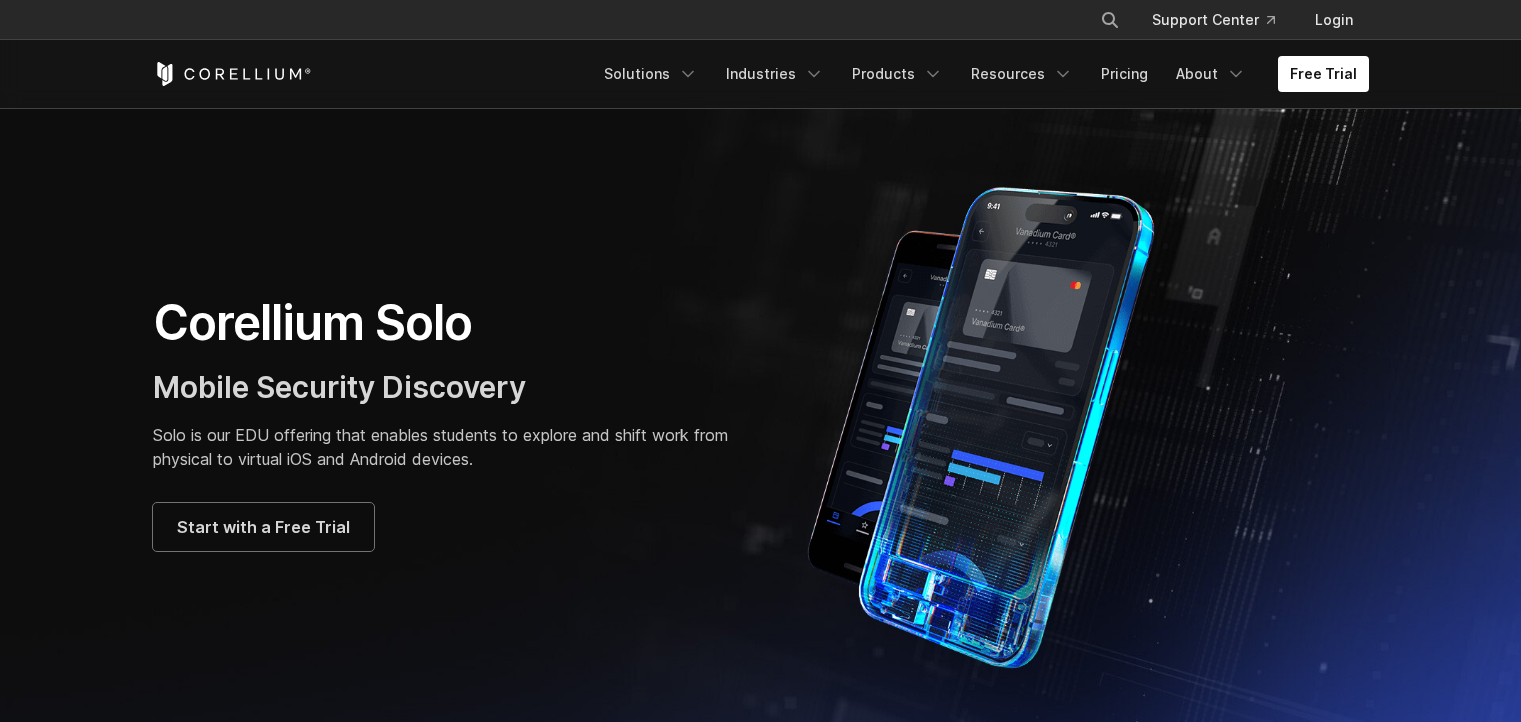 scroll, scrollTop: 600, scrollLeft: 0, axis: vertical 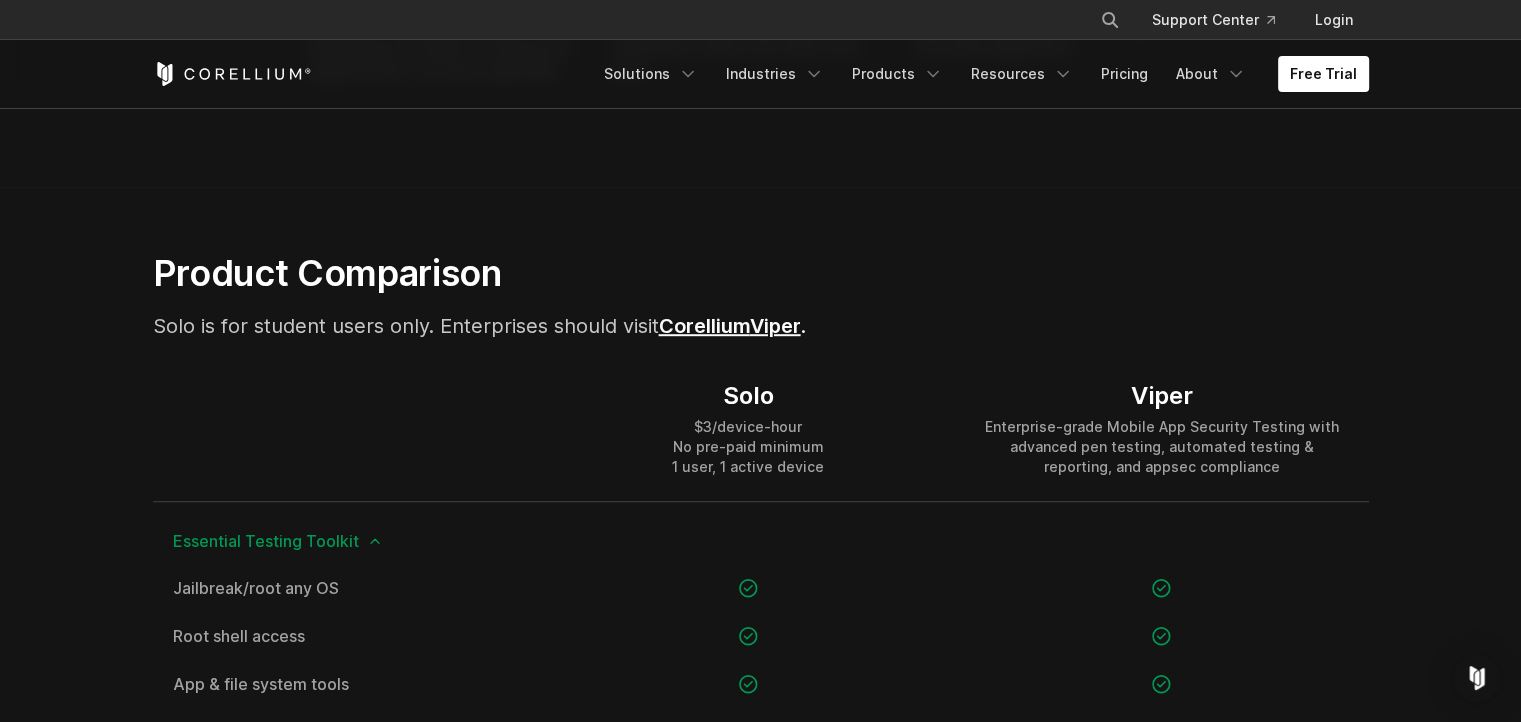 click on "Solo is for student users only. Enterprises should visit  Corellium" at bounding box center [451, 326] 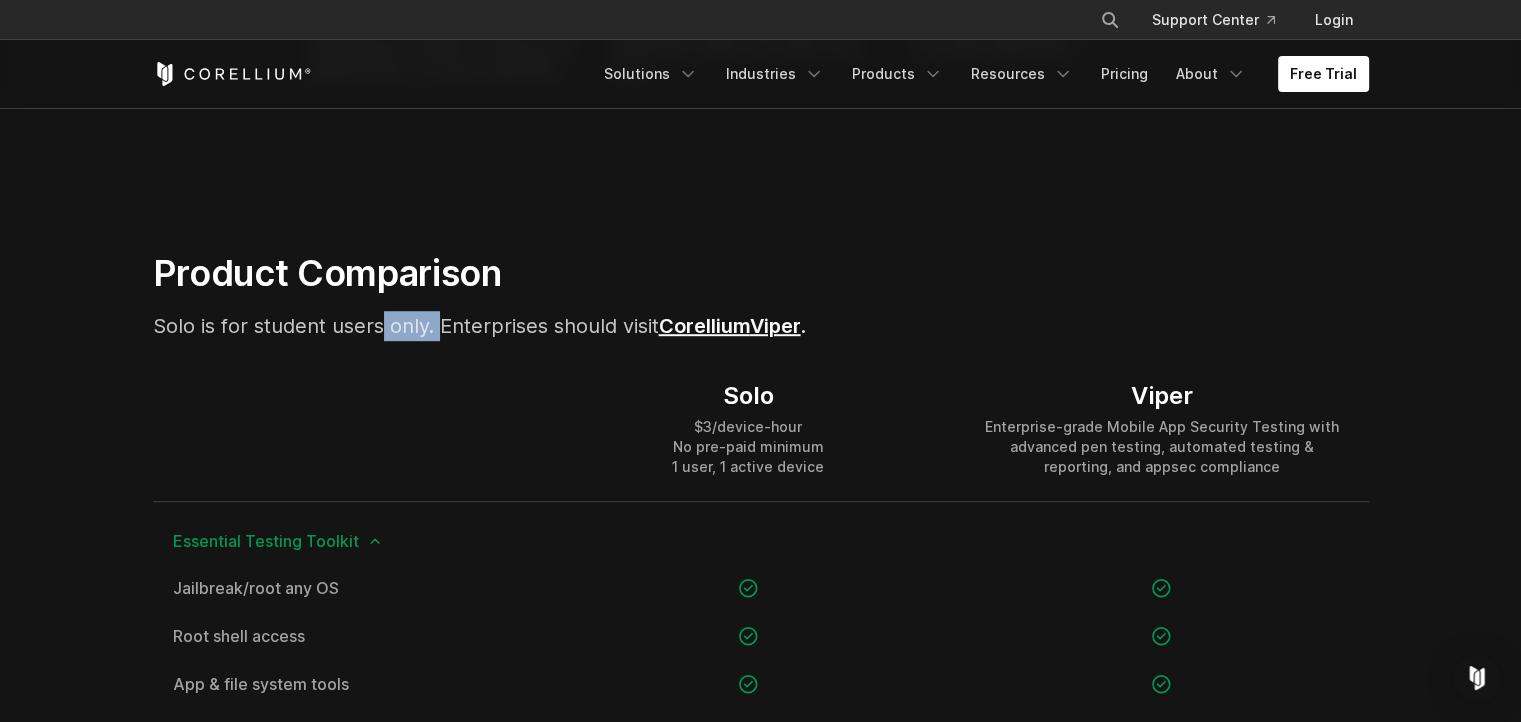 drag, startPoint x: 498, startPoint y: 477, endPoint x: 441, endPoint y: 477, distance: 57 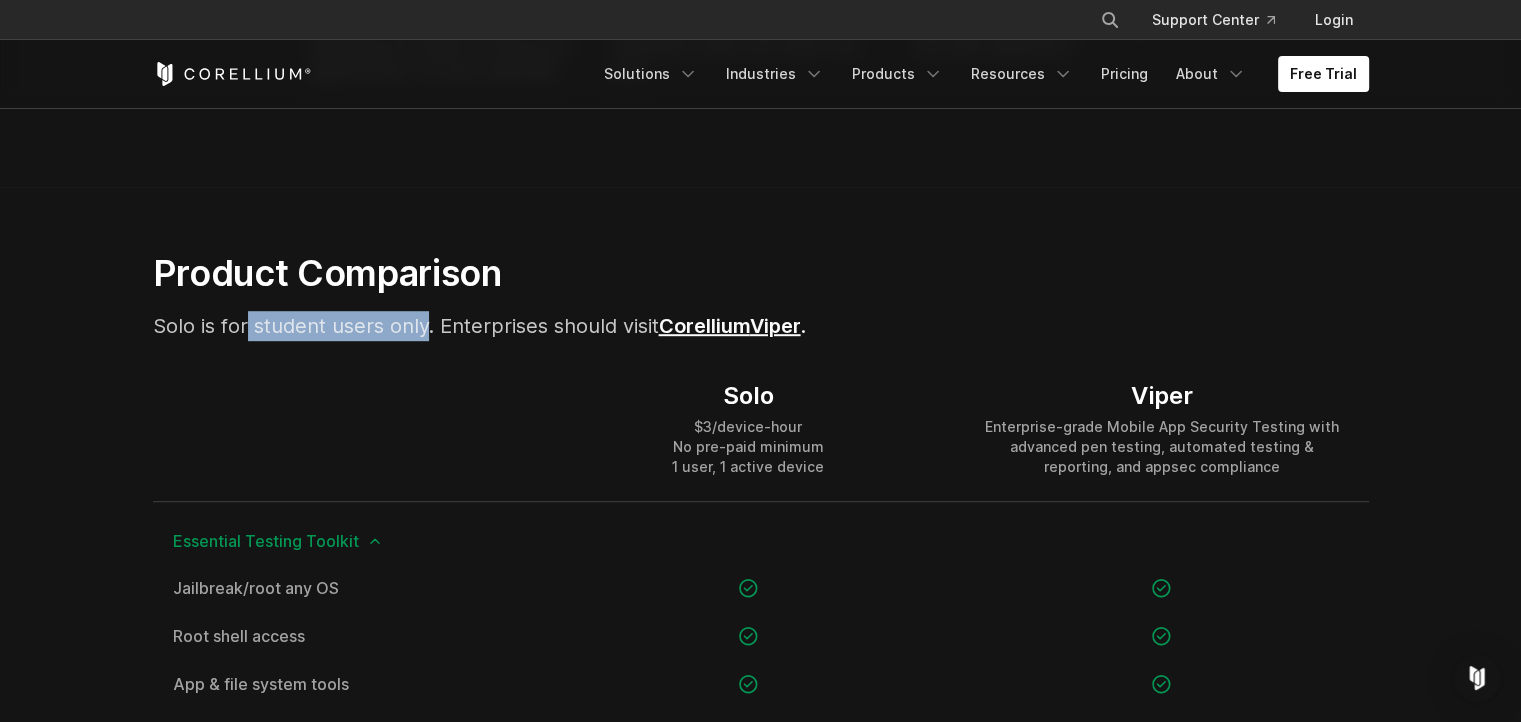 drag, startPoint x: 443, startPoint y: 477, endPoint x: 268, endPoint y: 485, distance: 175.18275 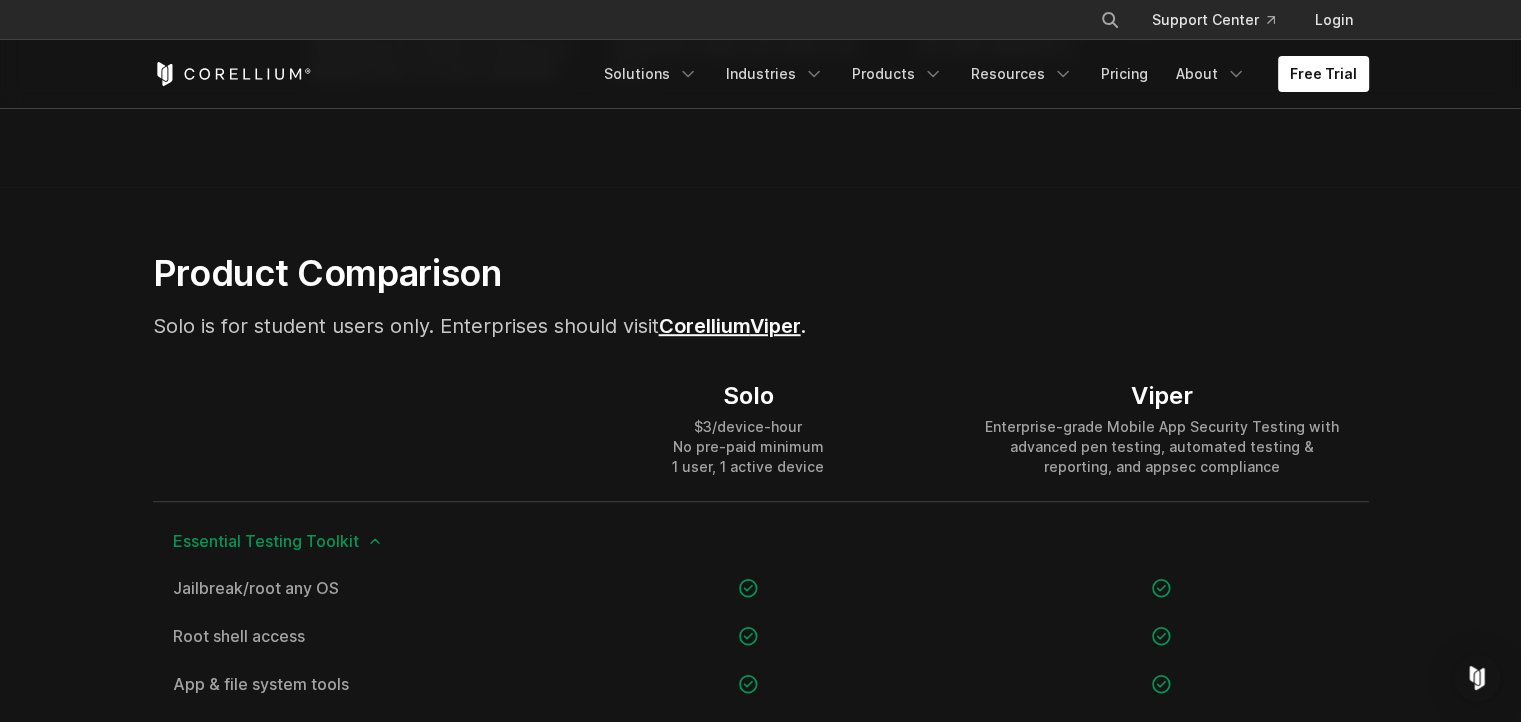 click on "Solo is for student users only. Enterprises should visit  Corellium" at bounding box center [451, 326] 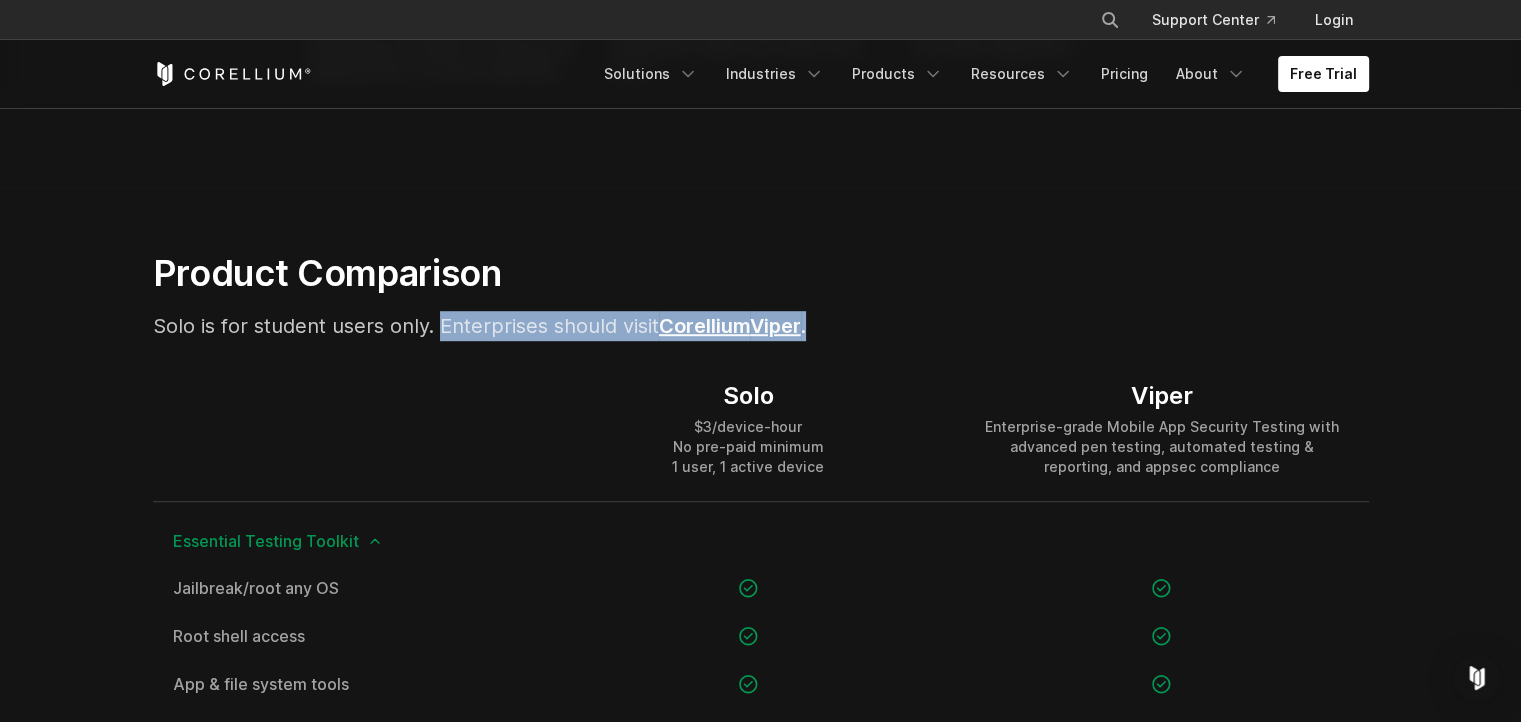 drag, startPoint x: 571, startPoint y: 479, endPoint x: 569, endPoint y: 510, distance: 31.06445 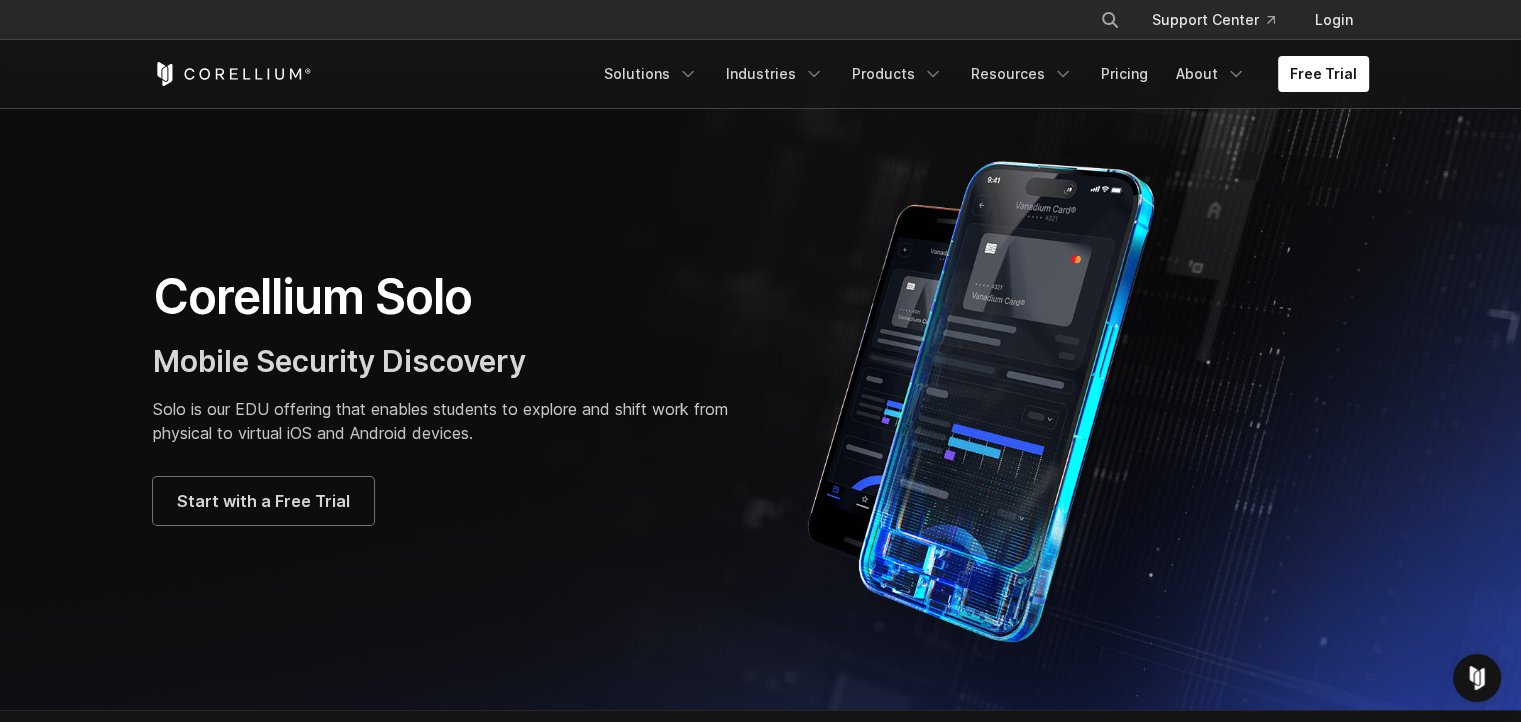 scroll, scrollTop: 120, scrollLeft: 0, axis: vertical 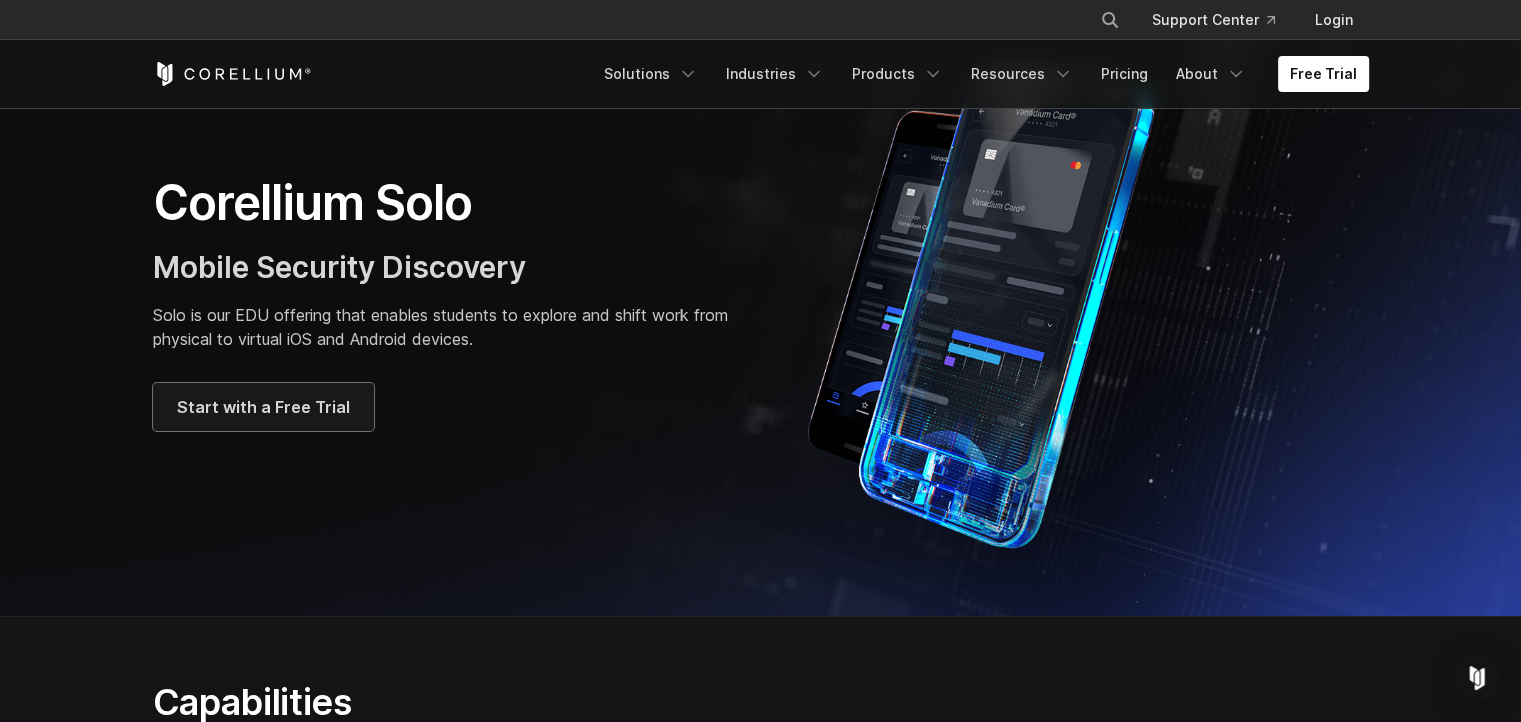 click on "Start with a Free Trial" at bounding box center [263, 407] 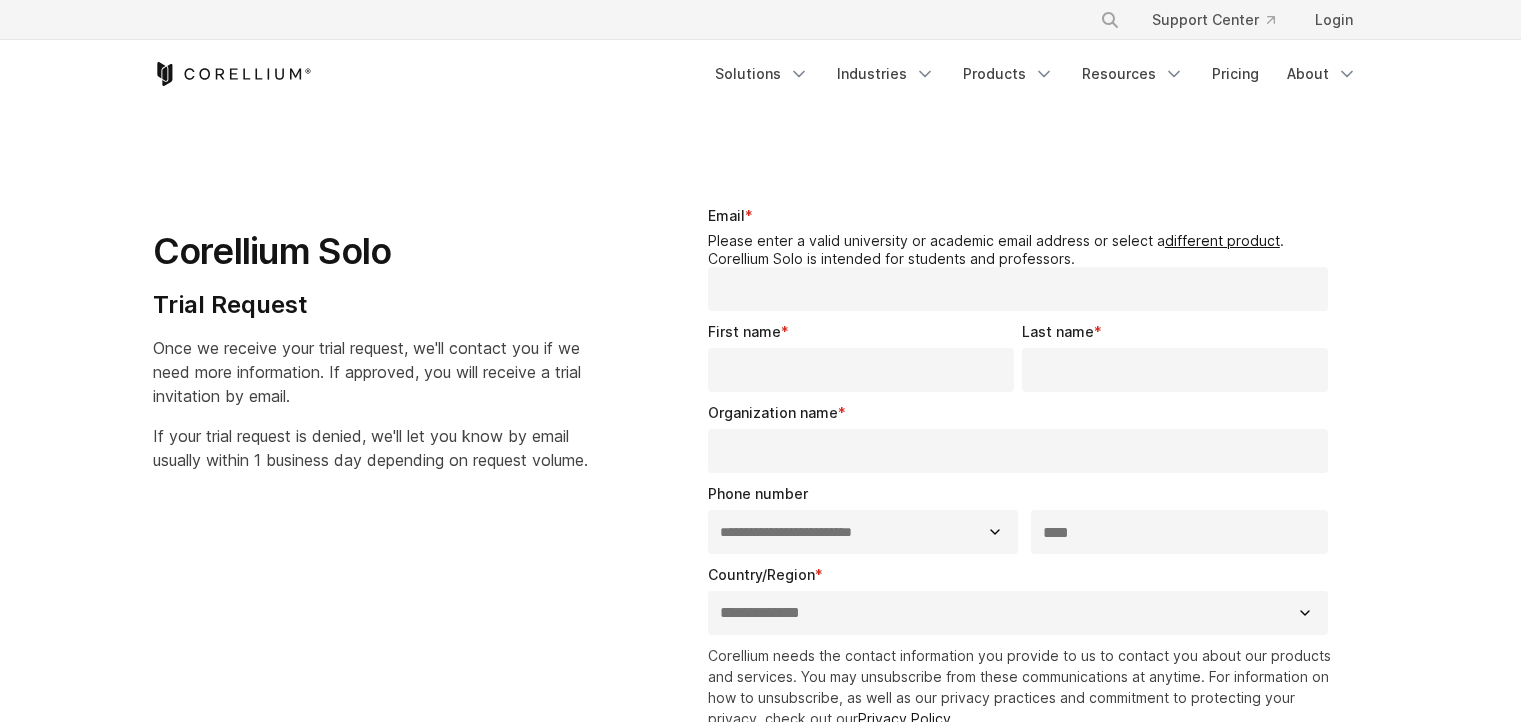 select on "**" 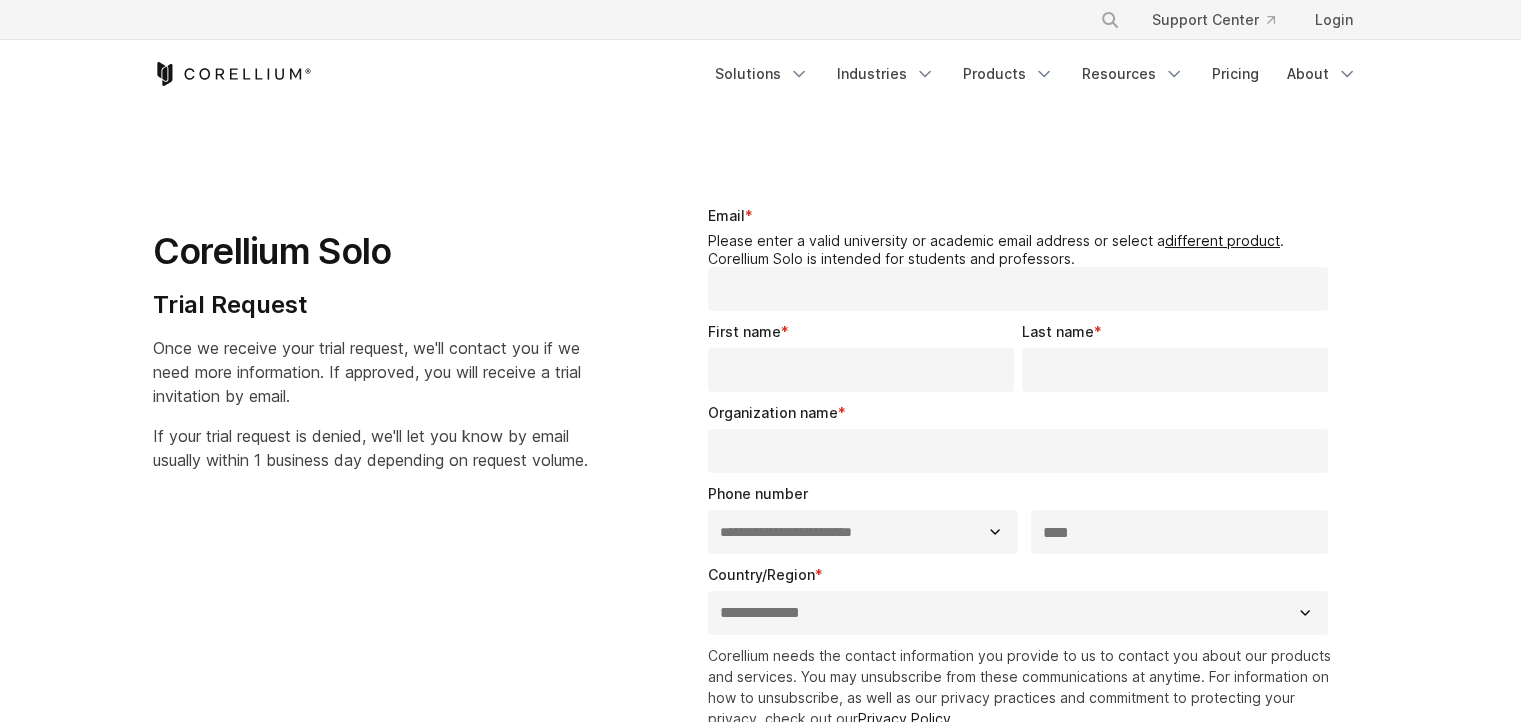 scroll, scrollTop: 0, scrollLeft: 0, axis: both 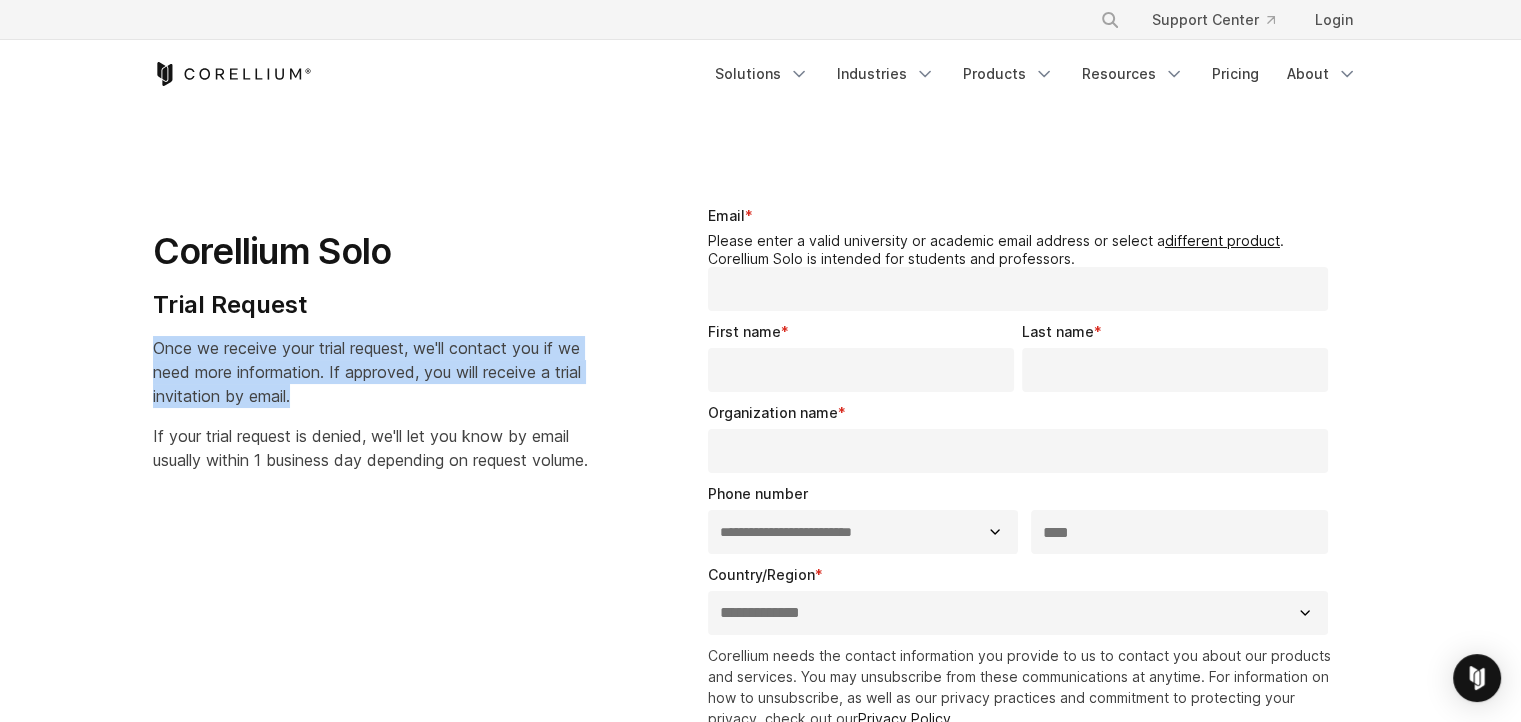 click on "Once we receive your trial request, we'll contact you if we need more information. If approved, you will receive a trial invitation by email." at bounding box center (367, 372) 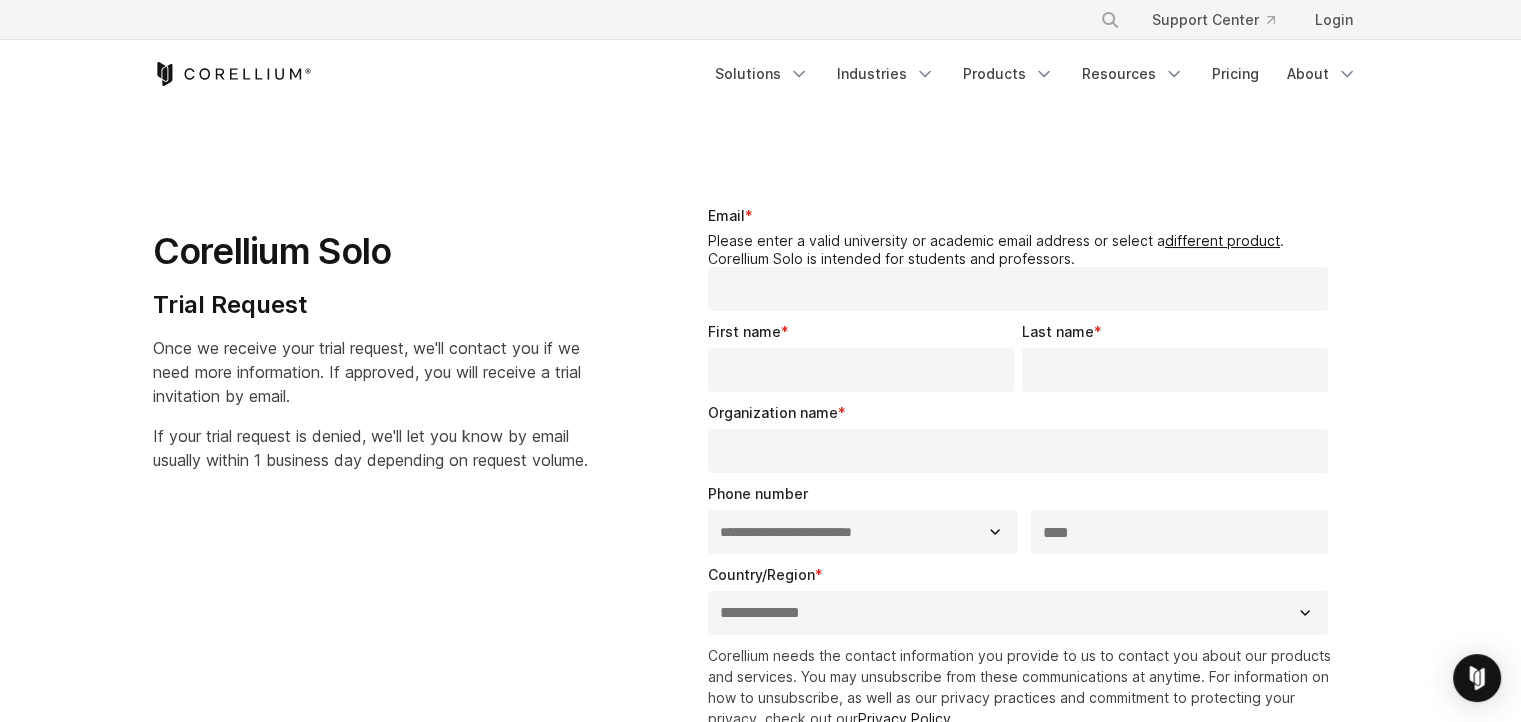 click on "Organization name" at bounding box center [773, 412] 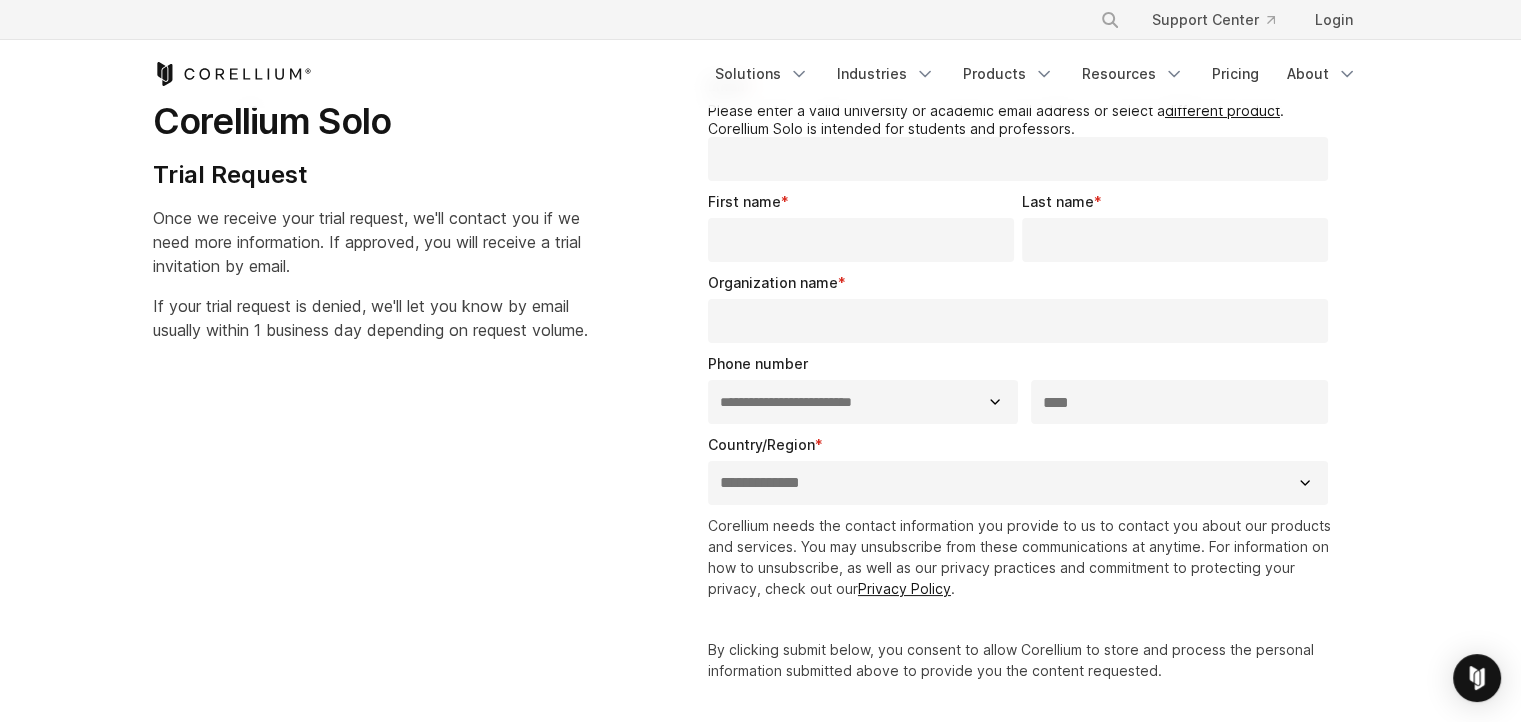 scroll, scrollTop: 240, scrollLeft: 0, axis: vertical 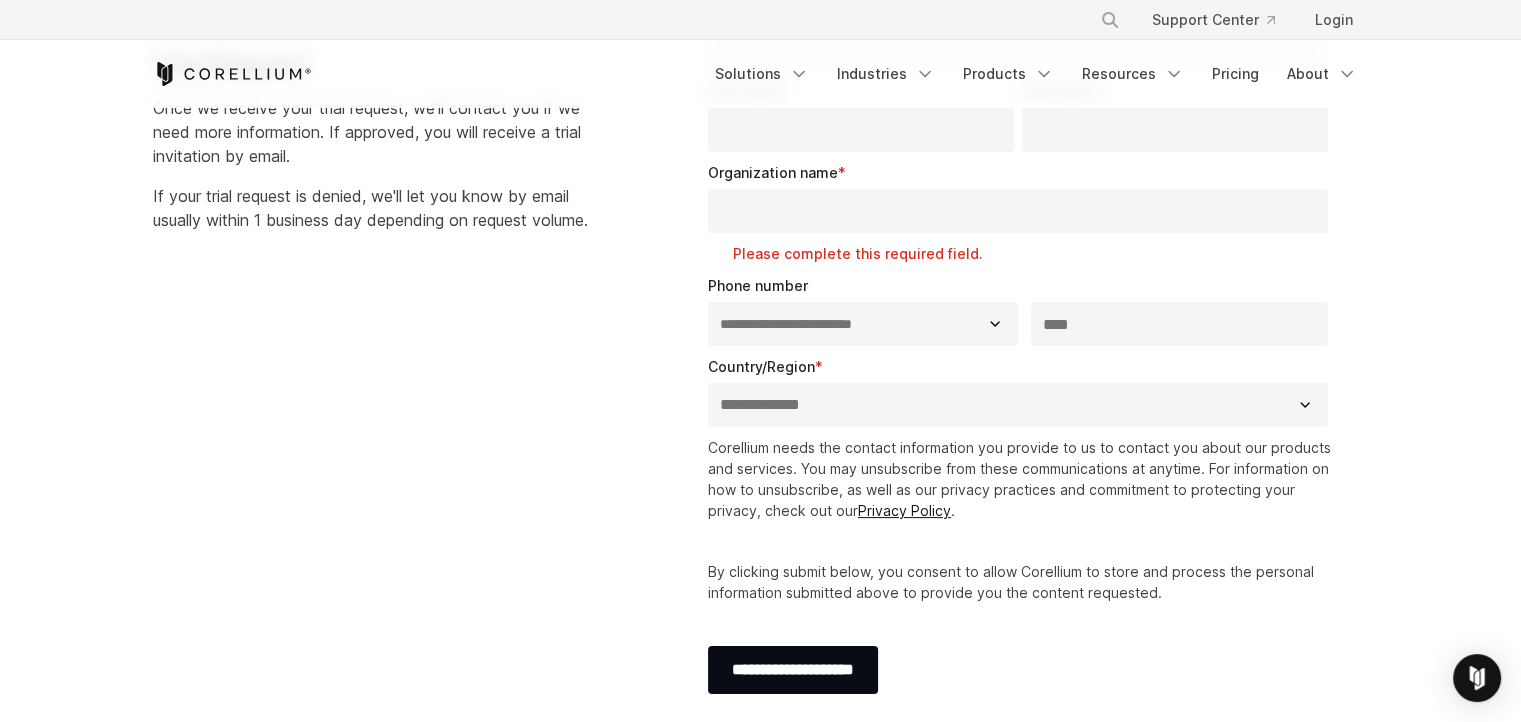 click on "**********" at bounding box center [761, 339] 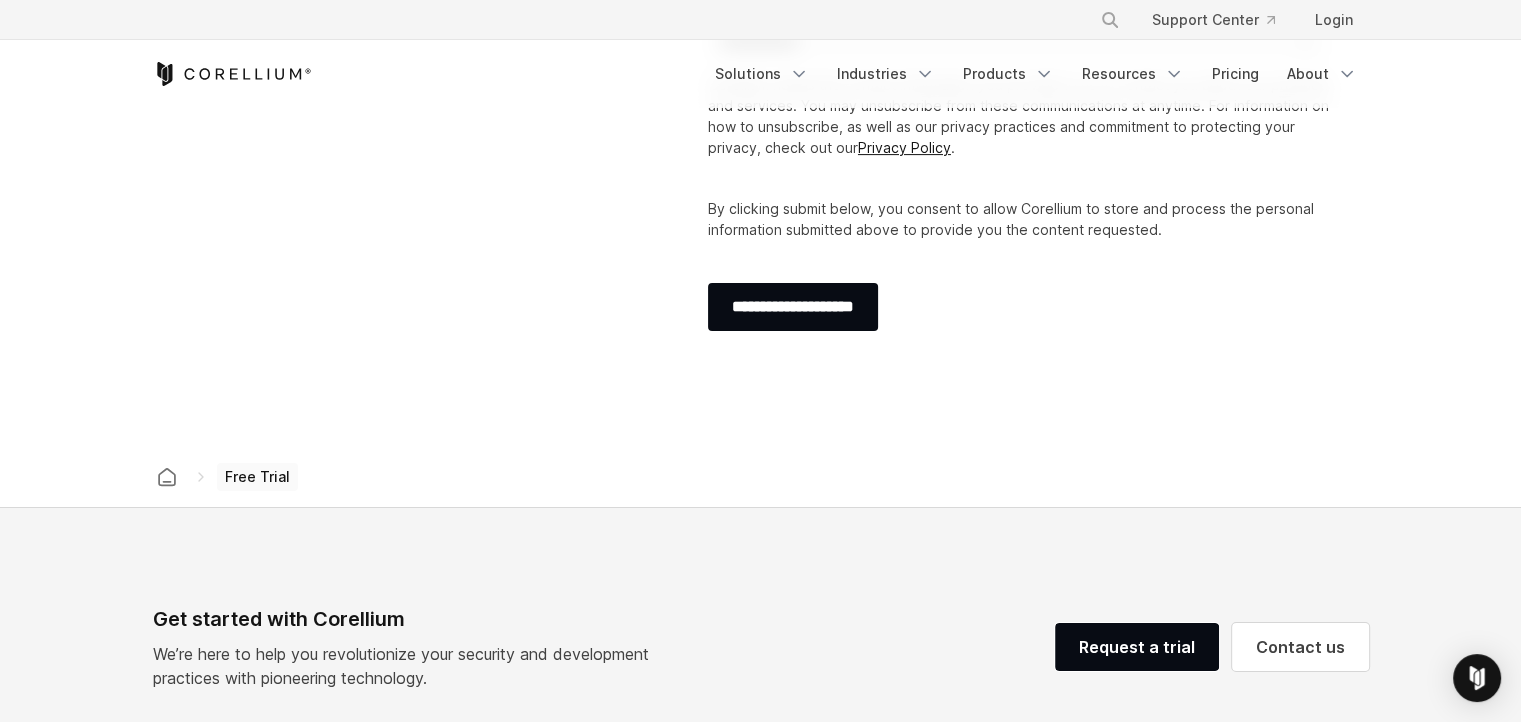 scroll, scrollTop: 480, scrollLeft: 0, axis: vertical 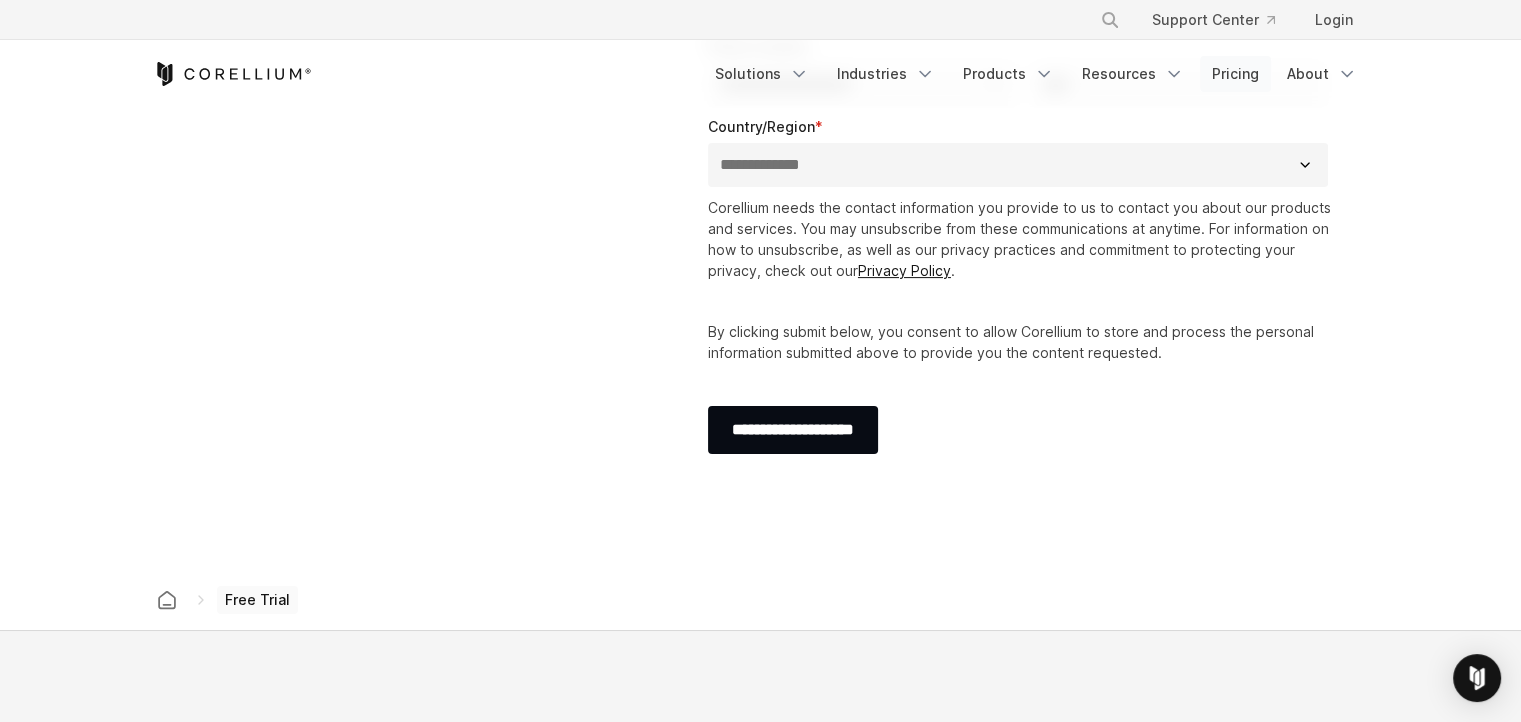 click on "Pricing" at bounding box center (1235, 74) 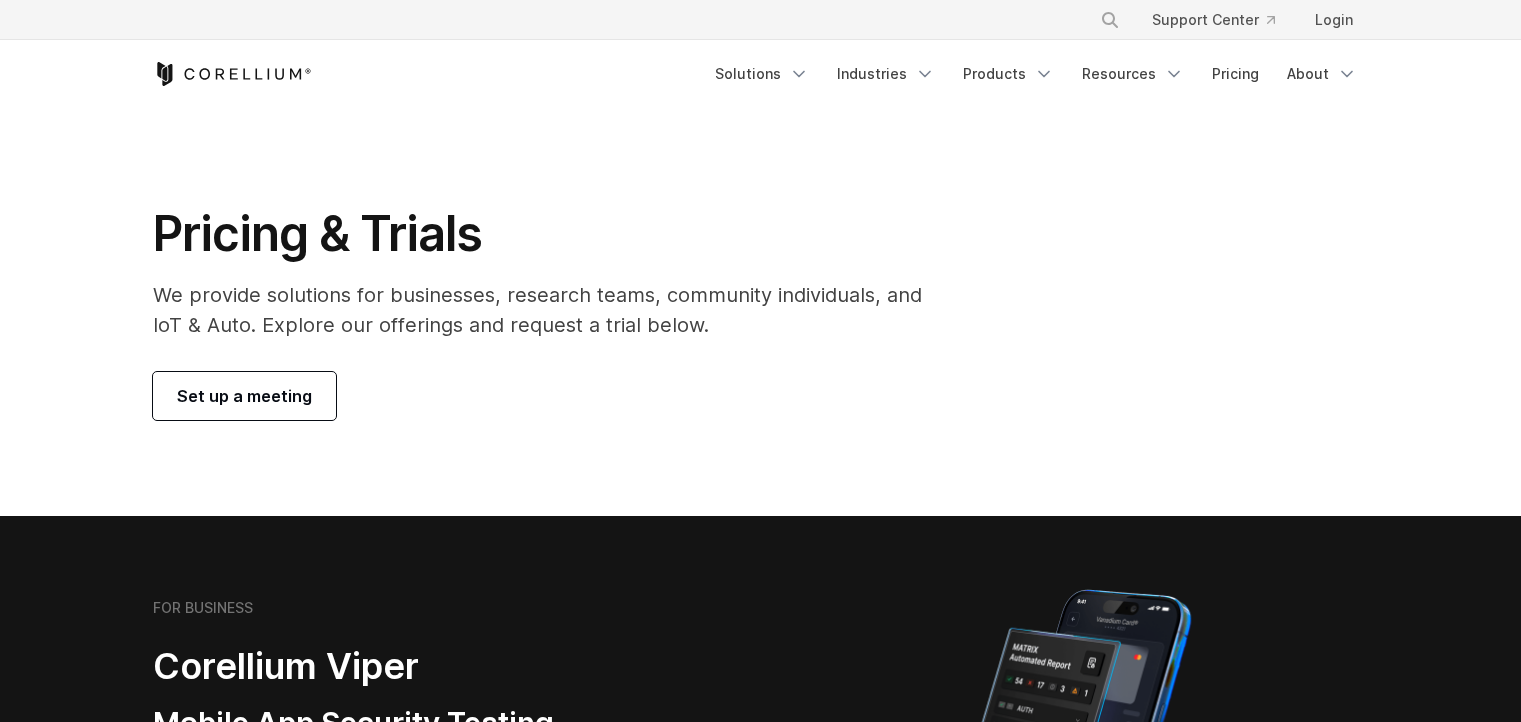 click on "Pricing & Trials
We provide solutions for businesses, research teams, community individuals, and IoT & Auto. Explore our offerings and request a trial below.
Set up a meeting" at bounding box center (551, 312) 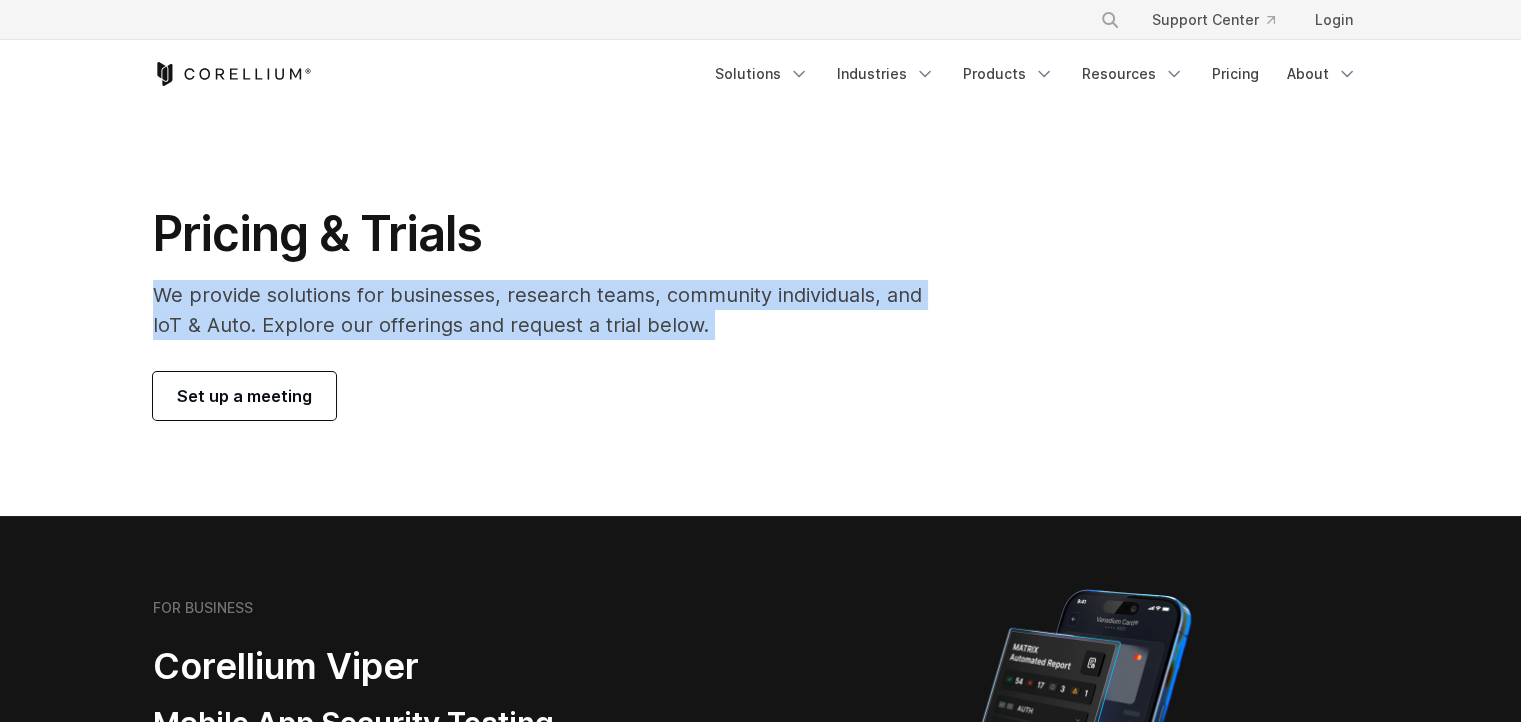 click on "Pricing & Trials
We provide solutions for businesses, research teams, community individuals, and IoT & Auto. Explore our offerings and request a trial below.
Set up a meeting" at bounding box center [551, 312] 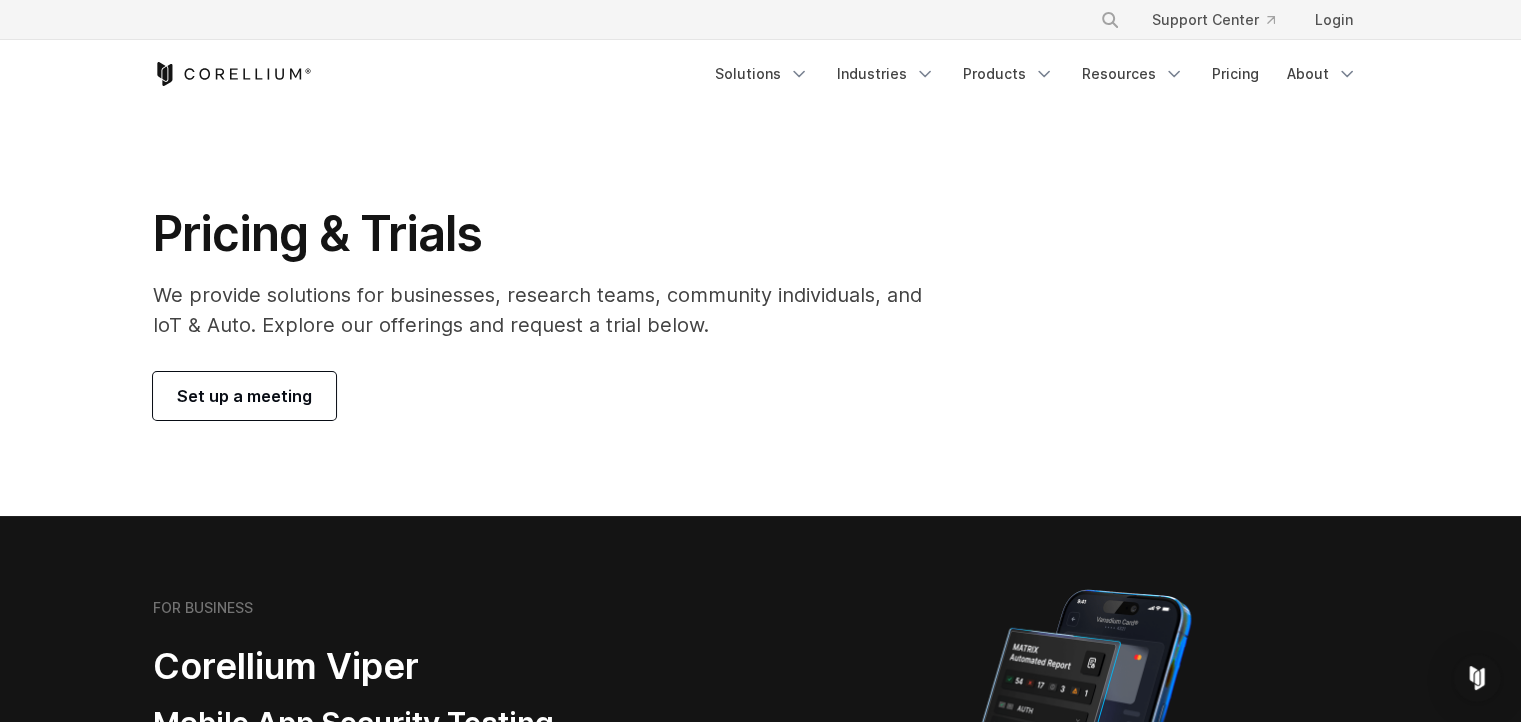 click on "We provide solutions for businesses, research teams, community individuals, and IoT & Auto. Explore our offerings and request a trial below." at bounding box center [551, 310] 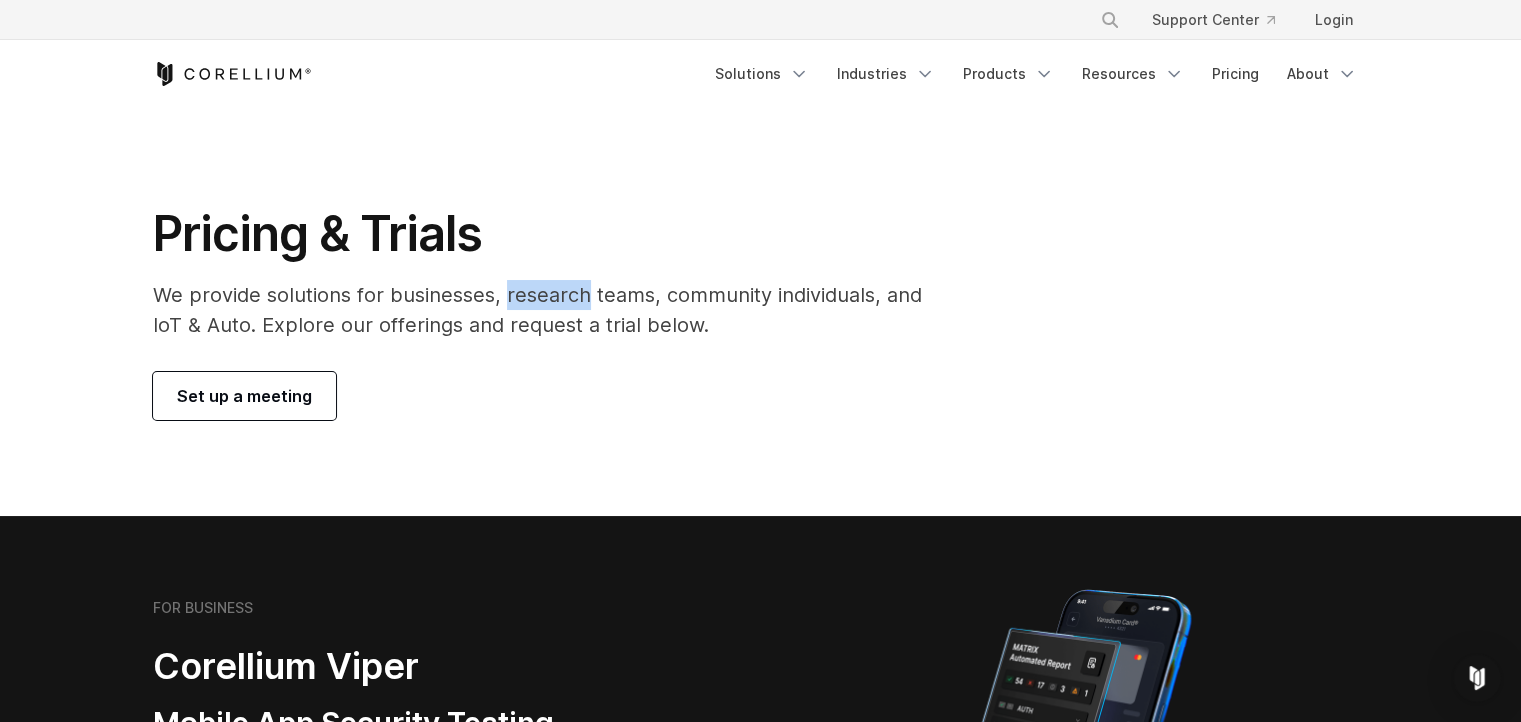 click on "We provide solutions for businesses, research teams, community individuals, and IoT & Auto. Explore our offerings and request a trial below." at bounding box center [551, 310] 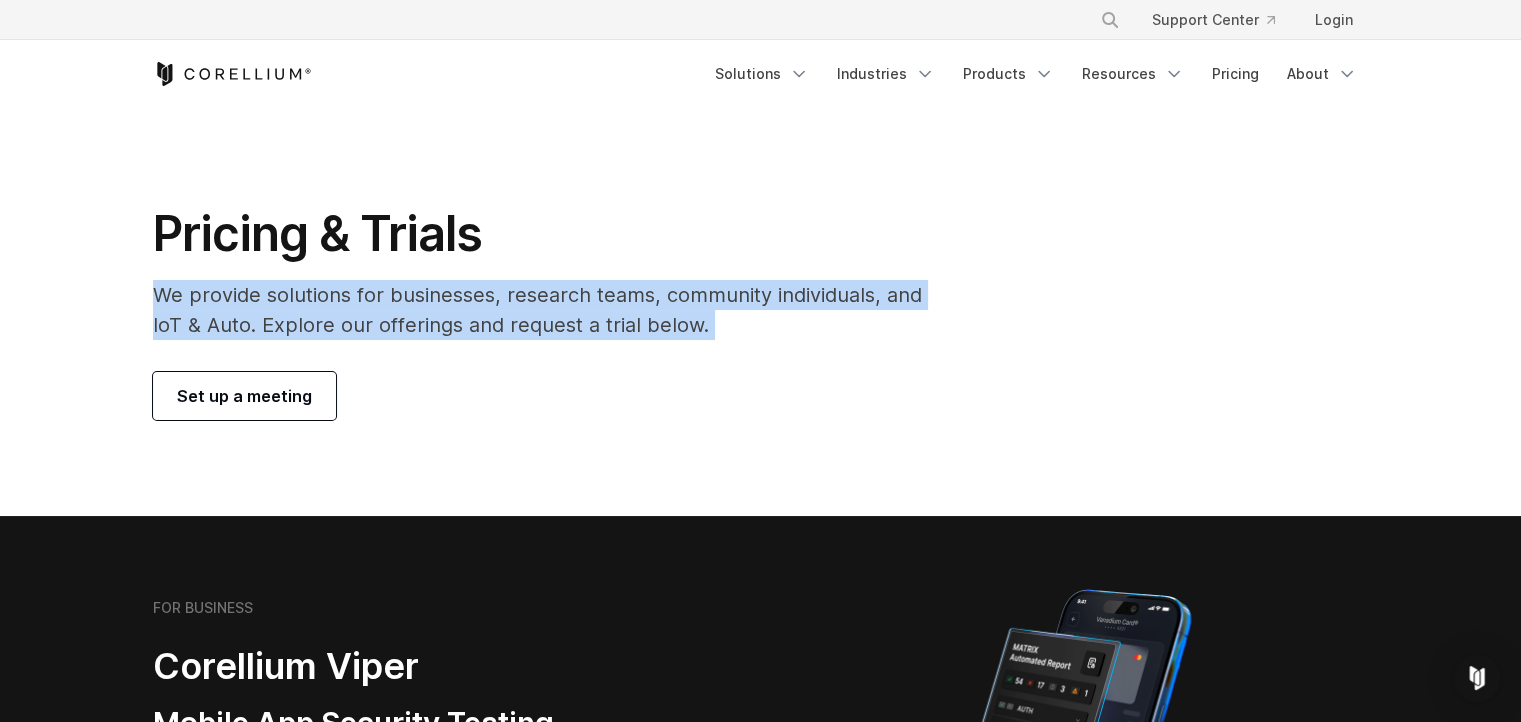 click on "We provide solutions for businesses, research teams, community individuals, and IoT & Auto. Explore our offerings and request a trial below." at bounding box center (551, 310) 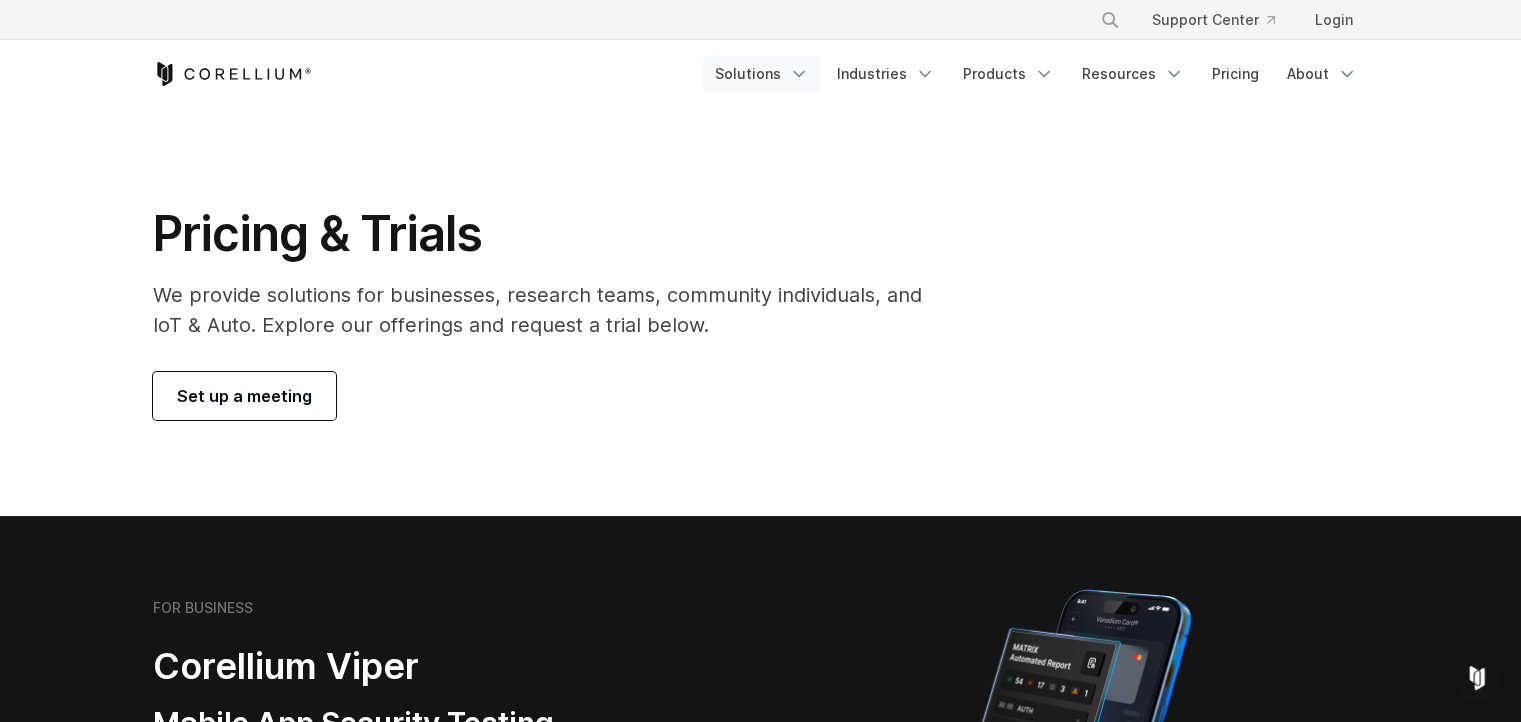 click on "Solutions" at bounding box center [762, 74] 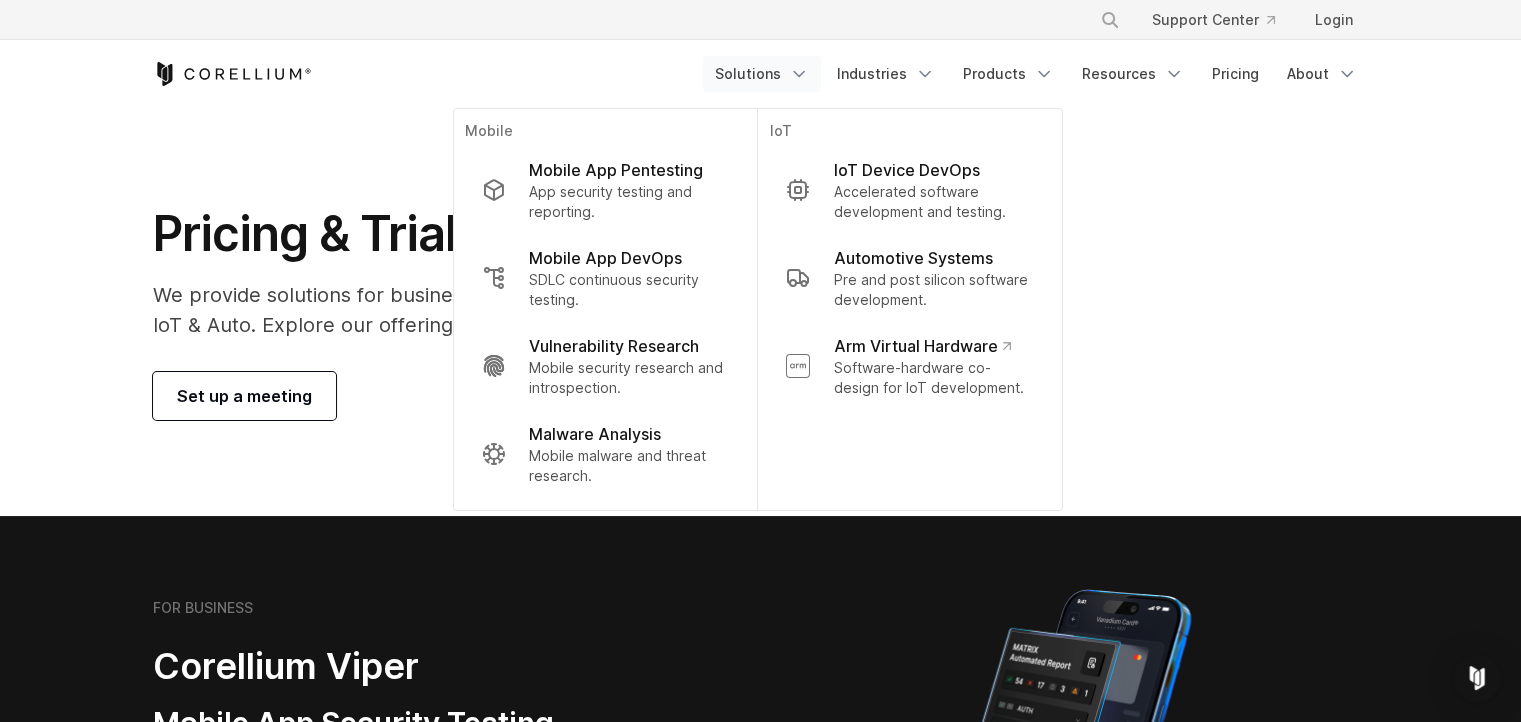 click on "Pricing & Trials
We provide solutions for businesses, research teams, community individuals, and IoT & Auto. Explore our offerings and request a trial below.
Set up a meeting" at bounding box center [761, 312] 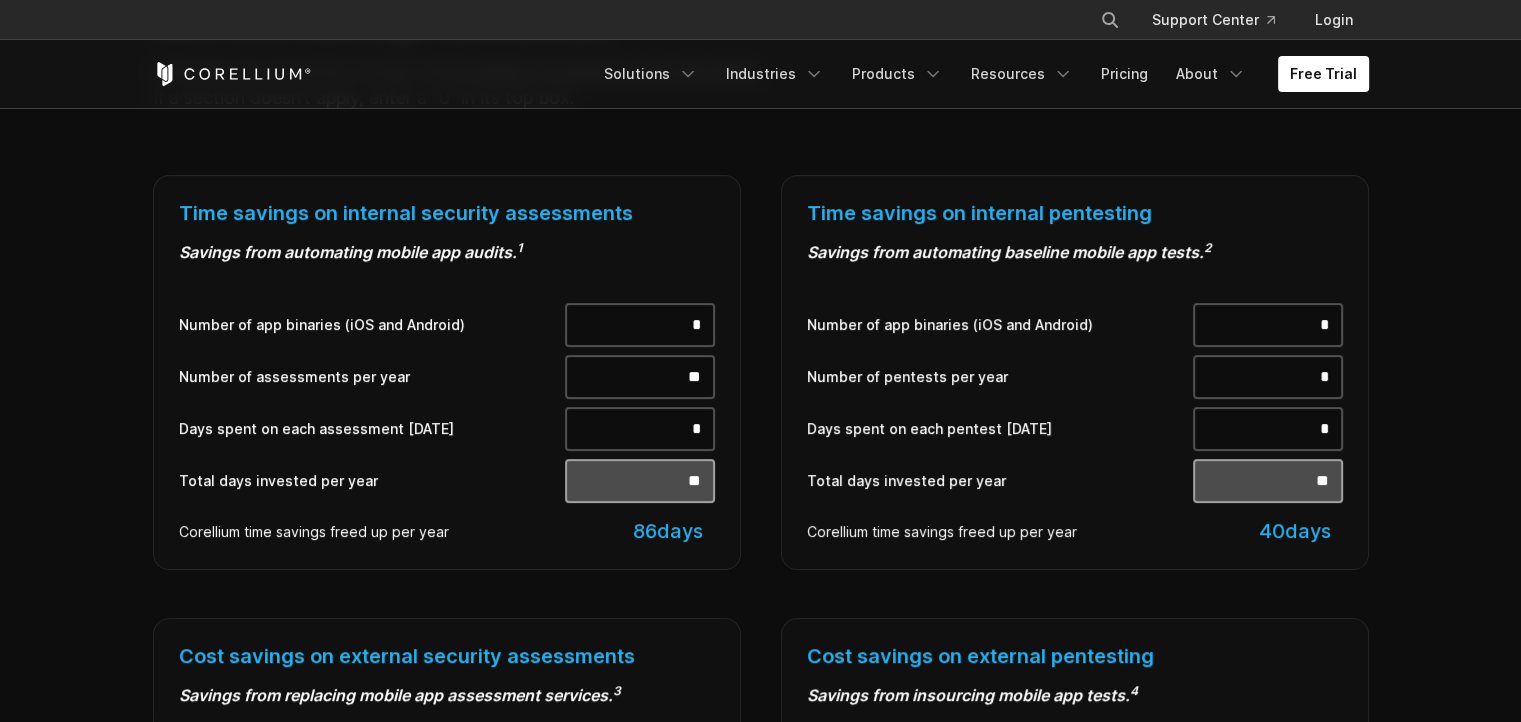 scroll, scrollTop: 0, scrollLeft: 0, axis: both 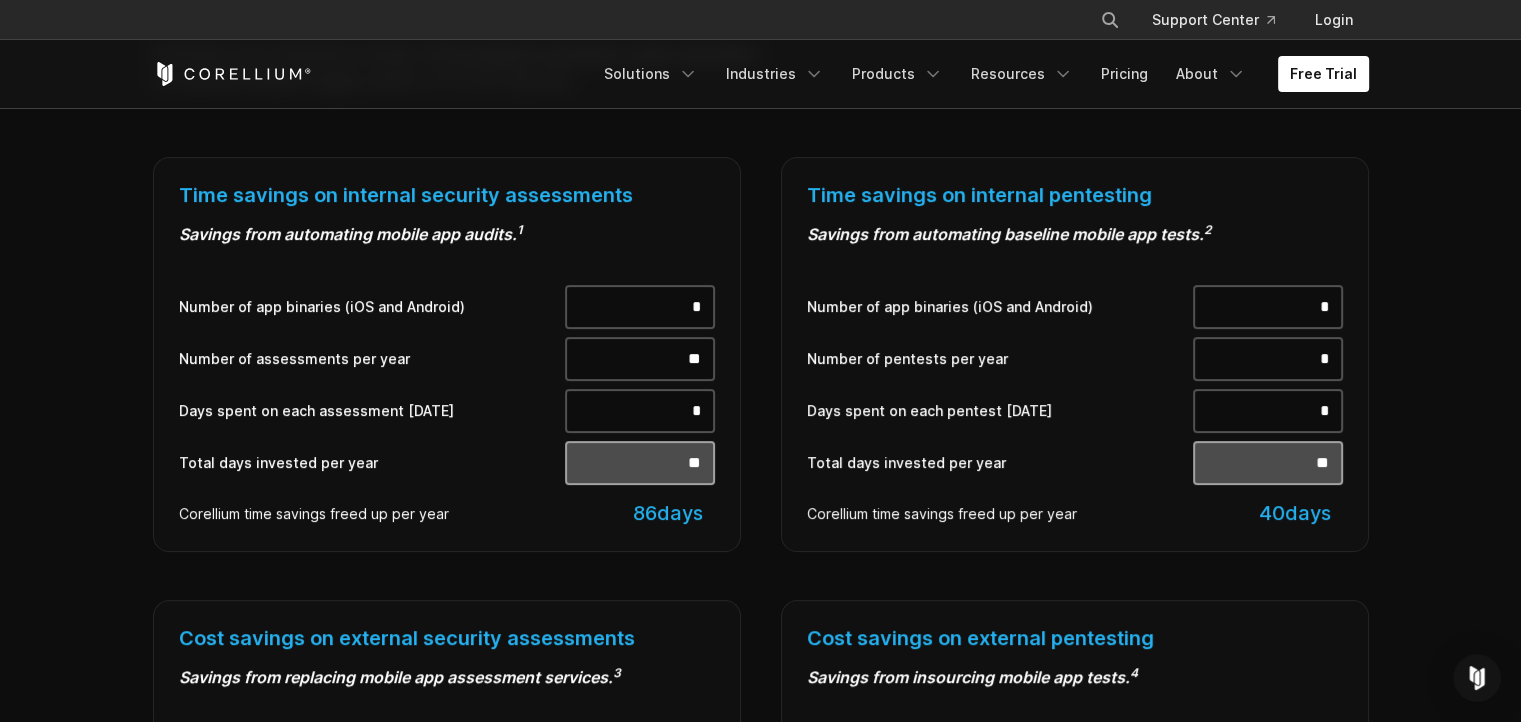 click on "*" at bounding box center [640, 307] 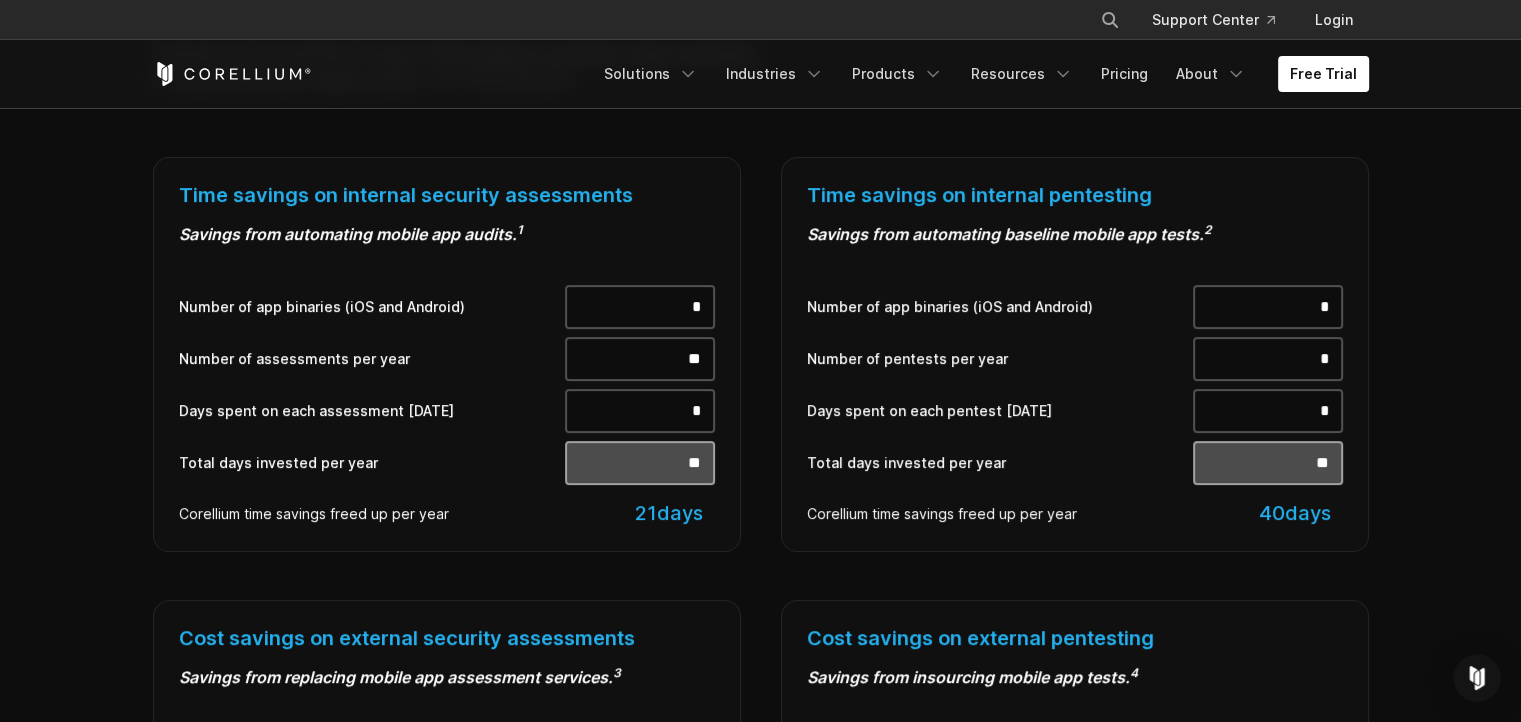 click on "**" at bounding box center (640, 359) 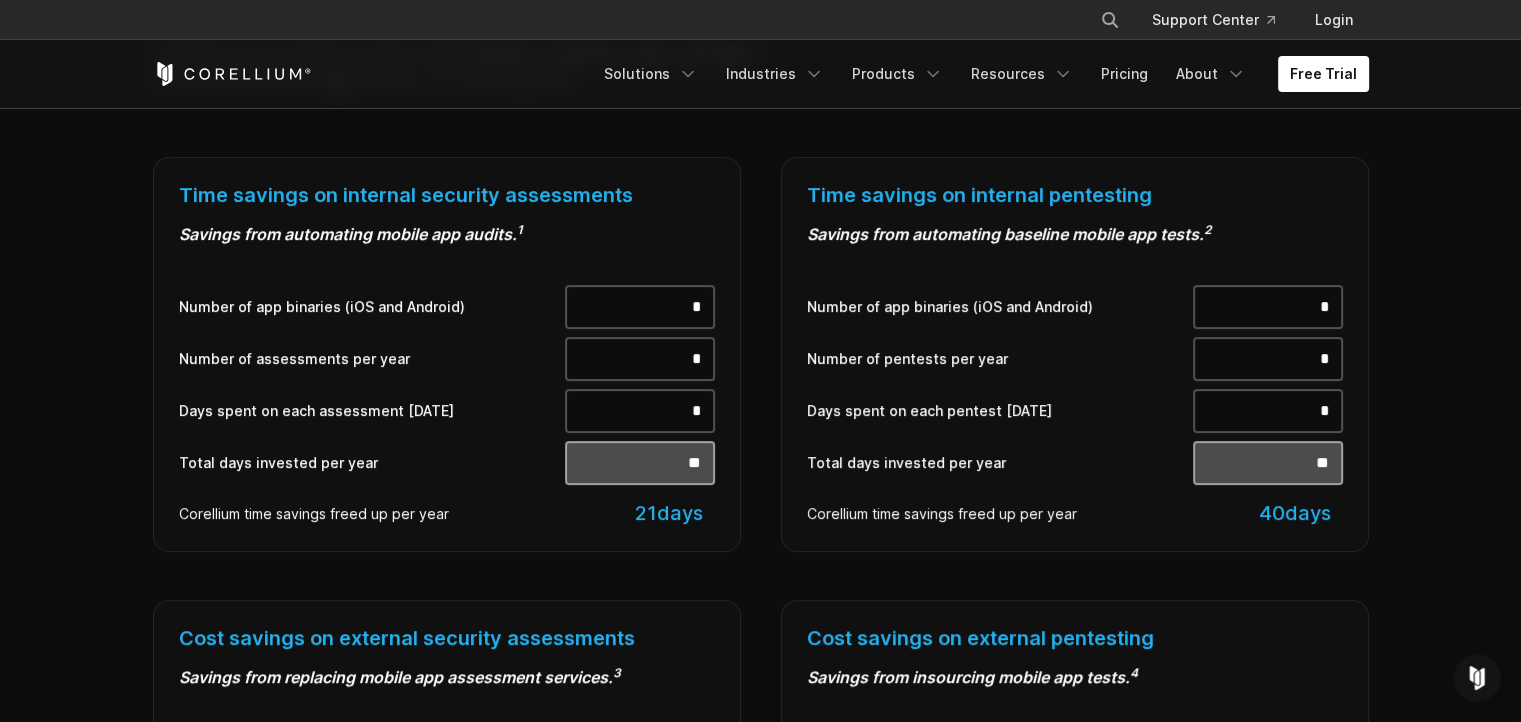 type on "*" 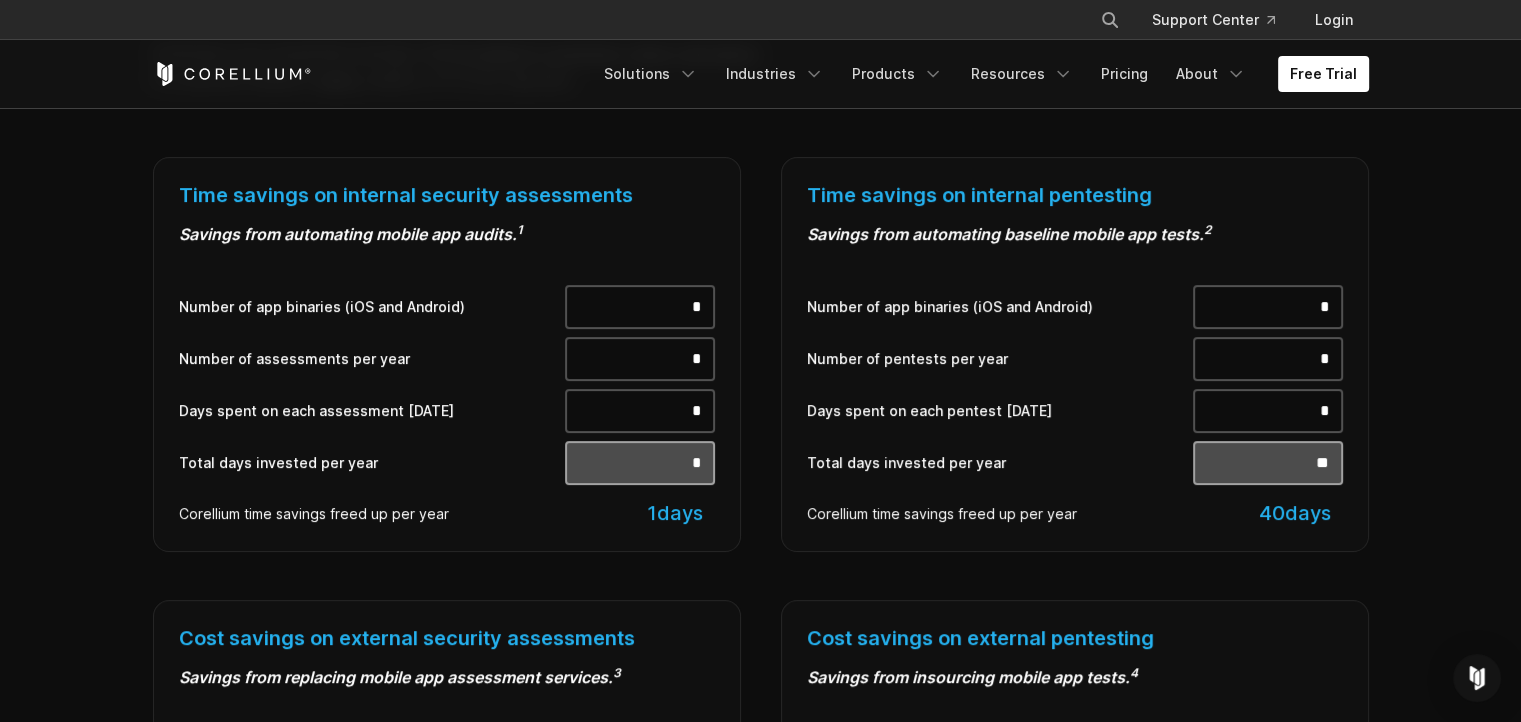 click on "*" at bounding box center (640, 411) 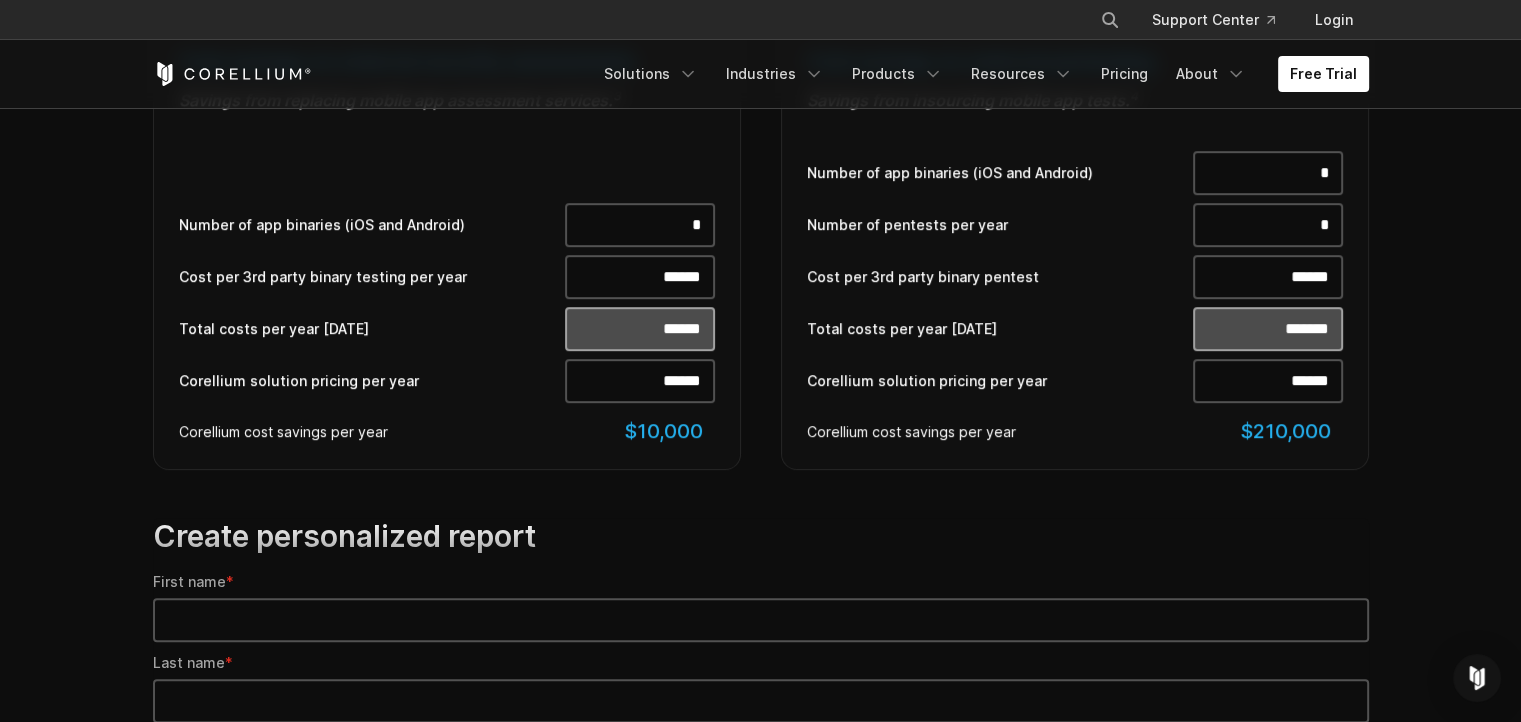 scroll, scrollTop: 1920, scrollLeft: 0, axis: vertical 